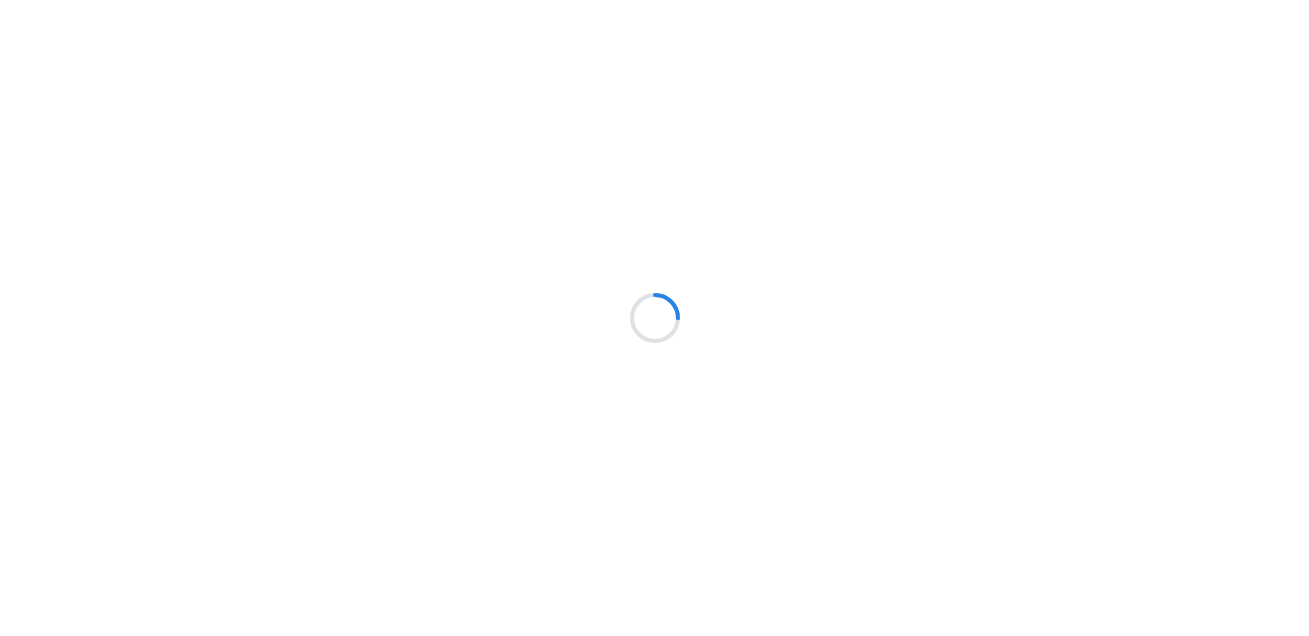scroll, scrollTop: 0, scrollLeft: 0, axis: both 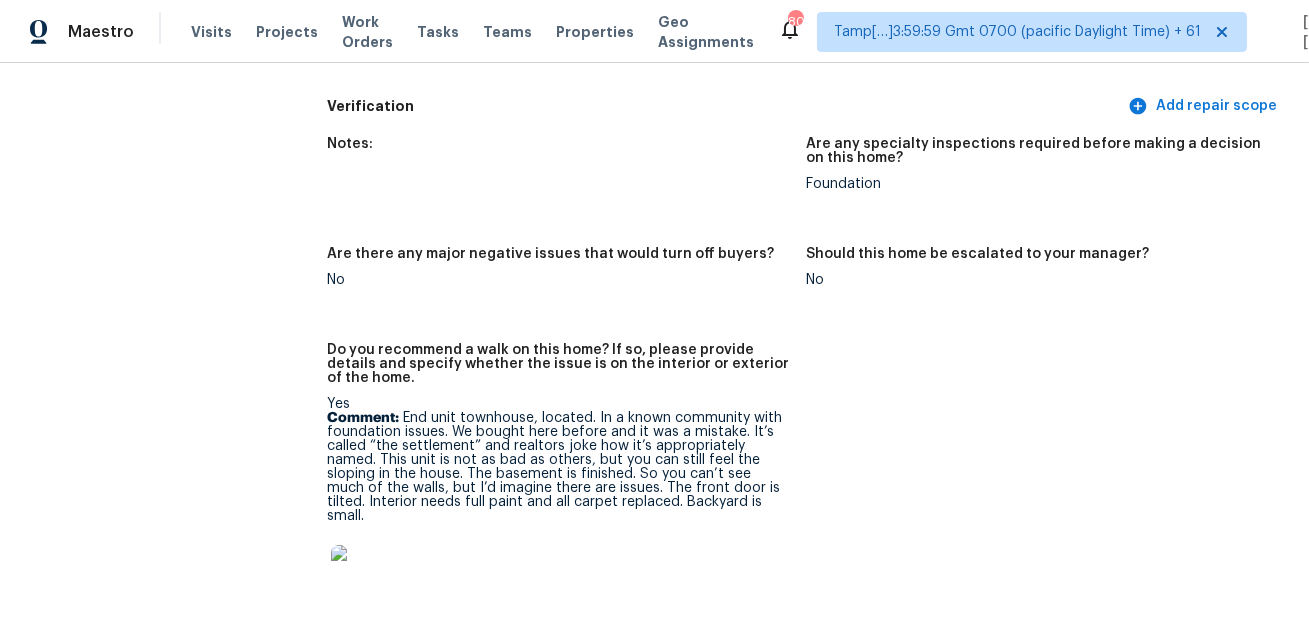 click on "Notes: Are any specialty inspections required before making a decision on this home? Foundation Are there any major negative issues that would turn off buyers? No Should this home be escalated to your manager? No Do you recommend a walk on this home? If so, please provide details and specify whether the issue is on the interior or exterior of the home. Yes Comment:   End unit townhouse, located. In a known community with foundation issues. We bought here before and it was a mistake. It’s called “the settlement” and realtors joke how it’s appropriately named.
This unit is not as bad as others, but you can still feel the sloping in the house. The basement is finished. So you can’t see much of the walls, but I’d imagine there are issues.  The front door is tilted.
Interior needs full paint and all carpet replaced. Backyard is small." at bounding box center (806, 395) 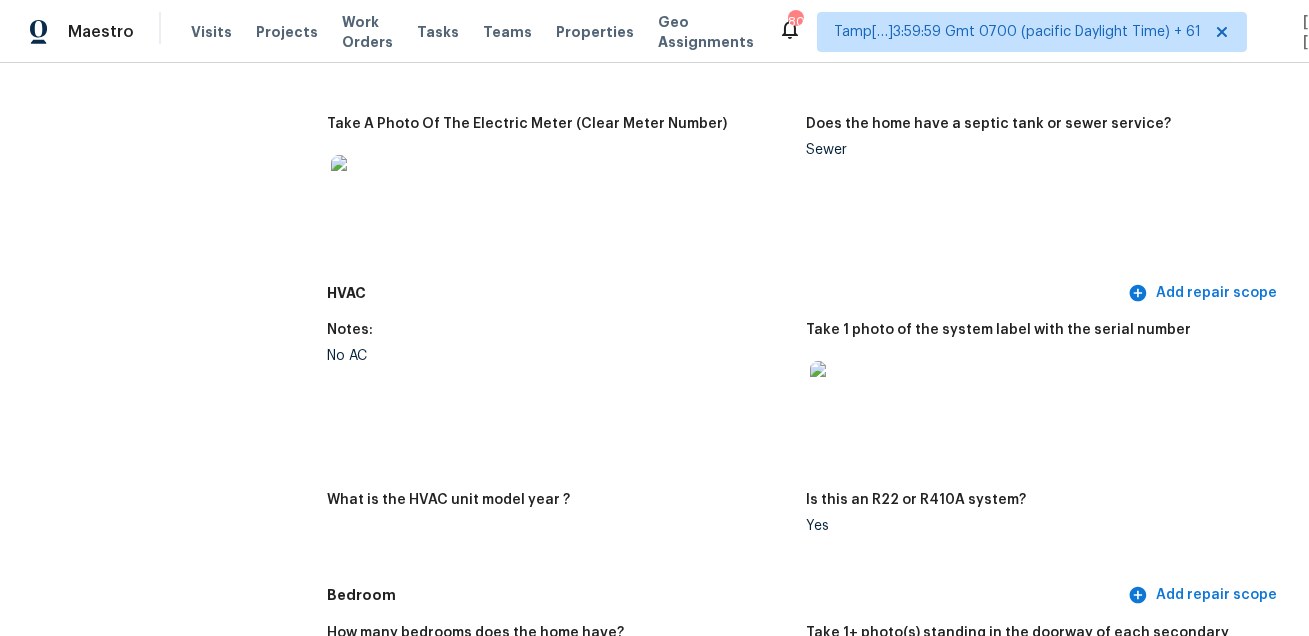 scroll, scrollTop: 0, scrollLeft: 0, axis: both 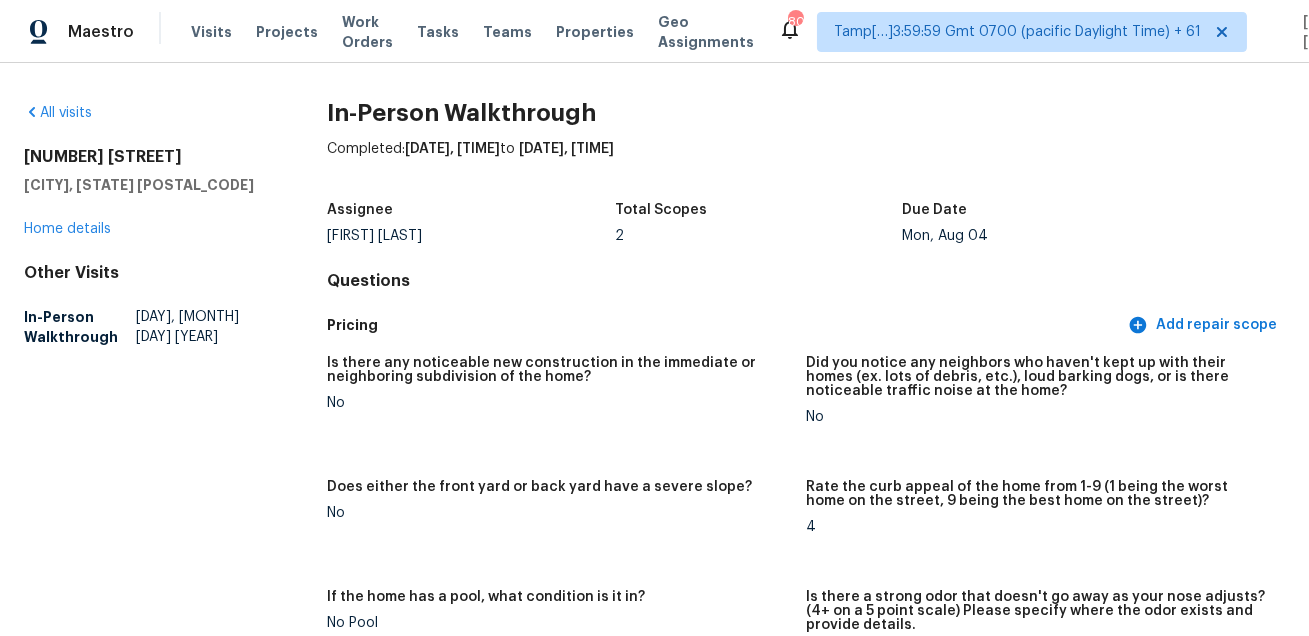 click on "[NUMBER] [STREET]" at bounding box center [143, 157] 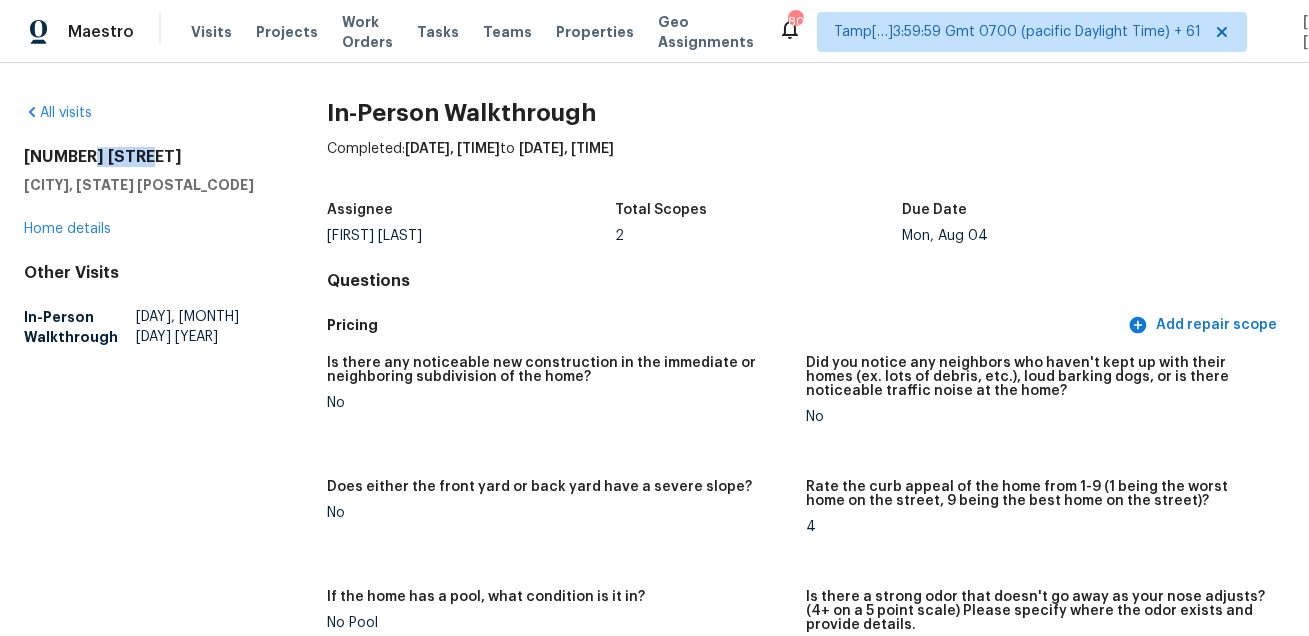 click on "[NUMBER] [STREET]" at bounding box center (143, 157) 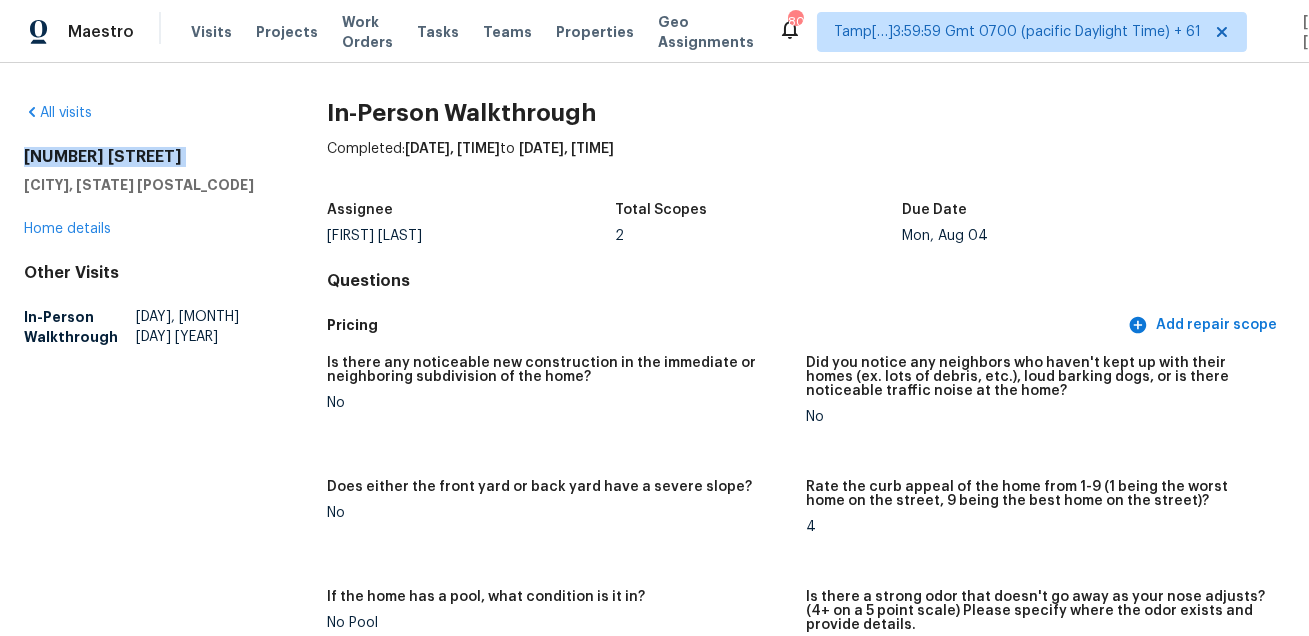 click on "[NUMBER] [STREET]" at bounding box center (143, 157) 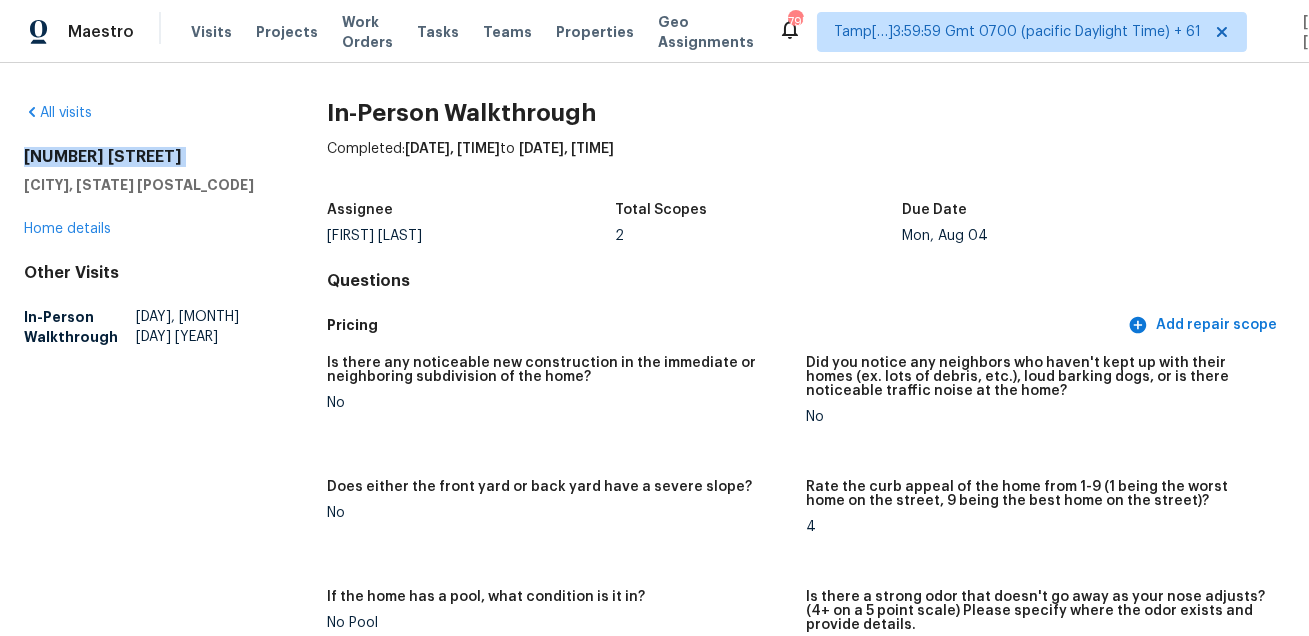 click on "All visits [NUMBER] [STREET] [CITY], [STATE] [POSTAL_CODE] Home details Other Visits In-Person Walkthrough [DAY], [MONTH] [DAY] [YEAR] In-Person Walkthrough Completed:  [DATE], [TIME]  to   [DATE], [TIME]  Assignee [FIRST] [LAST] Total Scopes 2 Due Date [DAY], [MONTH] [DAY] [YEAR] Questions Pricing Add repair scope Is there any noticeable new construction in the immediate or neighboring subdivision of the home? No Did you notice any neighbors who haven't kept up with their homes (ex. lots of debris, etc.), loud barking dogs, or is there noticeable traffic noise at the home? No Does either the front yard or back yard have a severe slope? No Rate the curb appeal of the home from 1-9 (1 being the worst home on the street, 9 being the best home on the street)? 4 If the home has a pool, what condition is it in? No Pool Is there a strong odor that doesn't go away as your nose adjusts? (4+ on a 5 point scale) Please specify where the odor exists and provide details. No Please rate the quality of the neighborhood from 1-5 2 Exterior Notes: Yes" at bounding box center (654, 349) 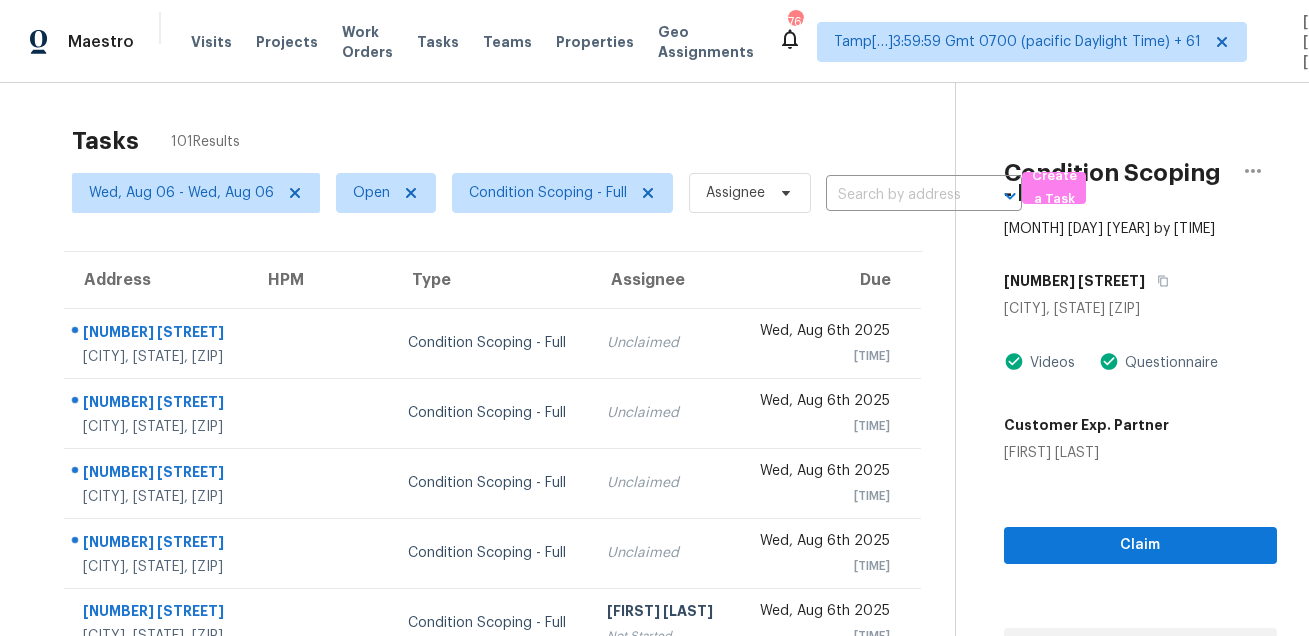 scroll, scrollTop: 0, scrollLeft: 0, axis: both 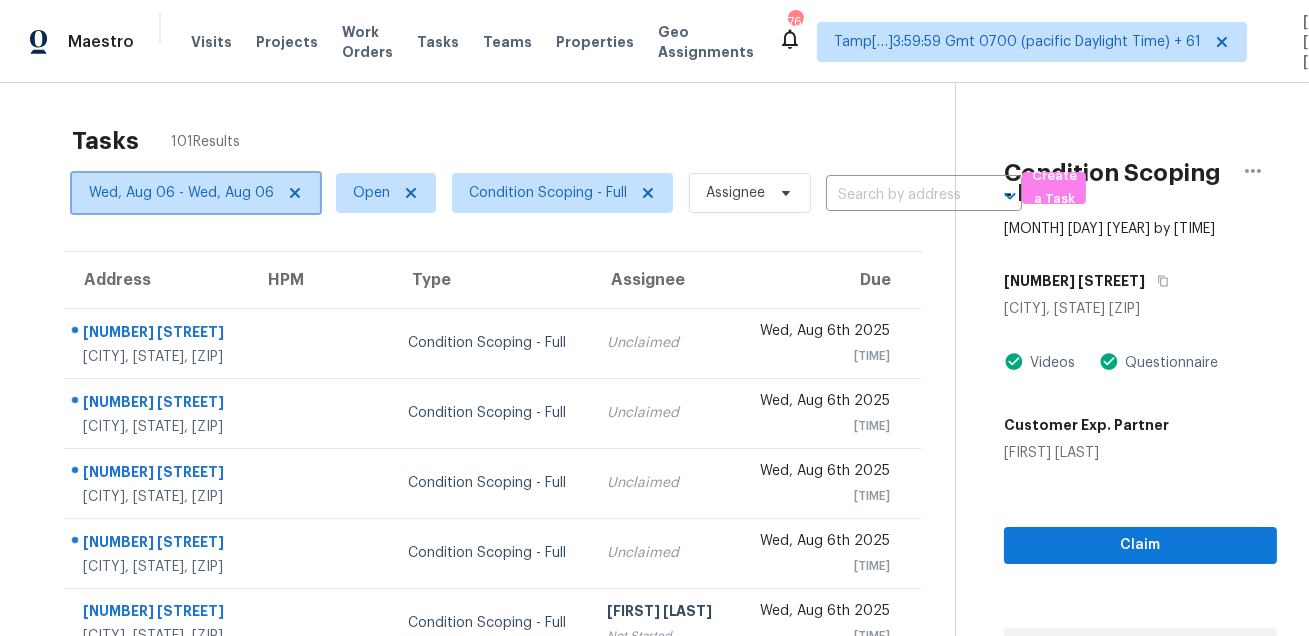 click on "Wed, Aug 06 - Wed, Aug 06" at bounding box center [181, 193] 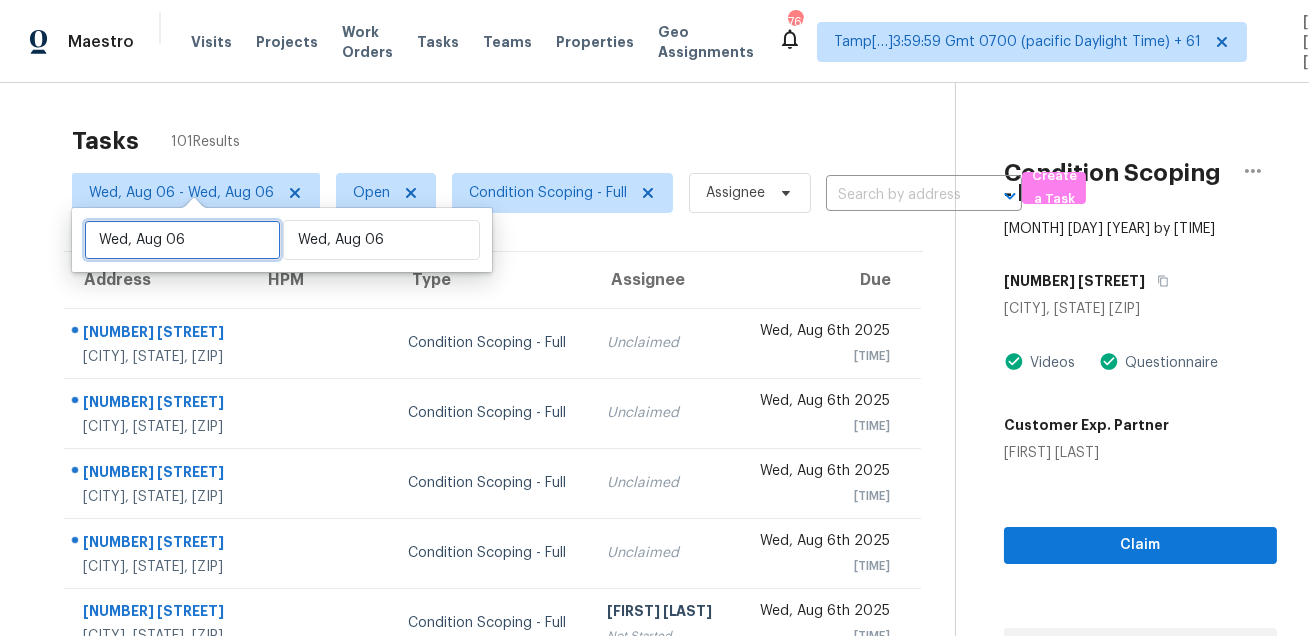 select on "7" 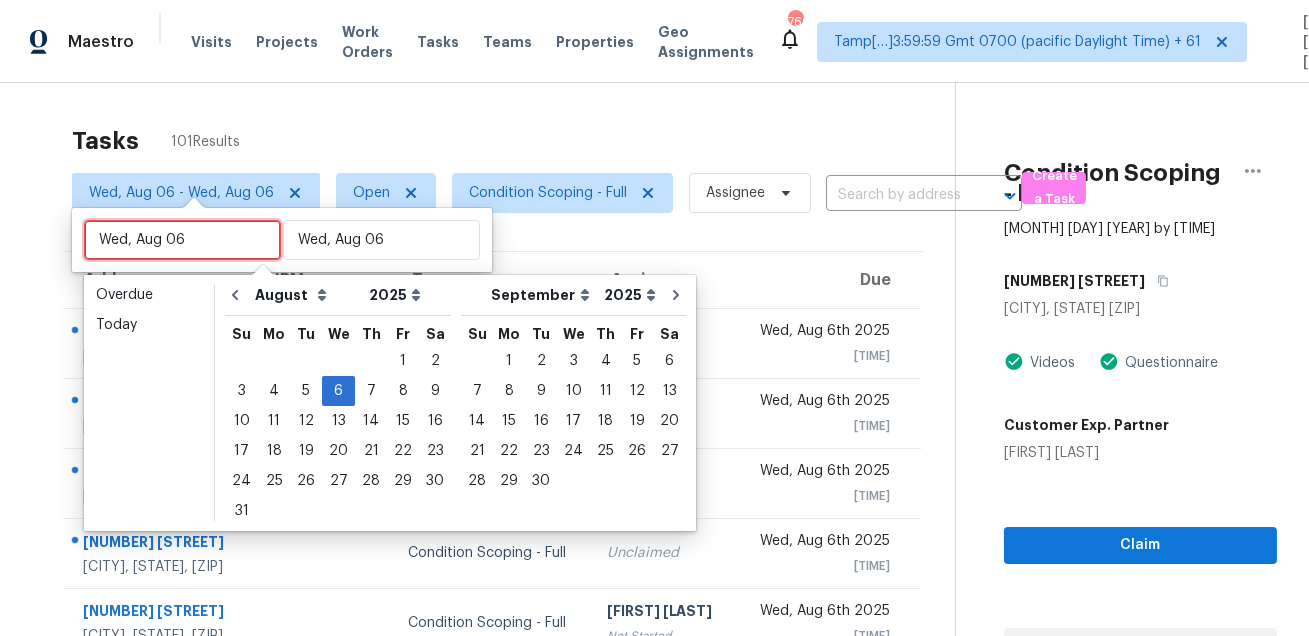 click on "Wed, Aug 06" at bounding box center (182, 240) 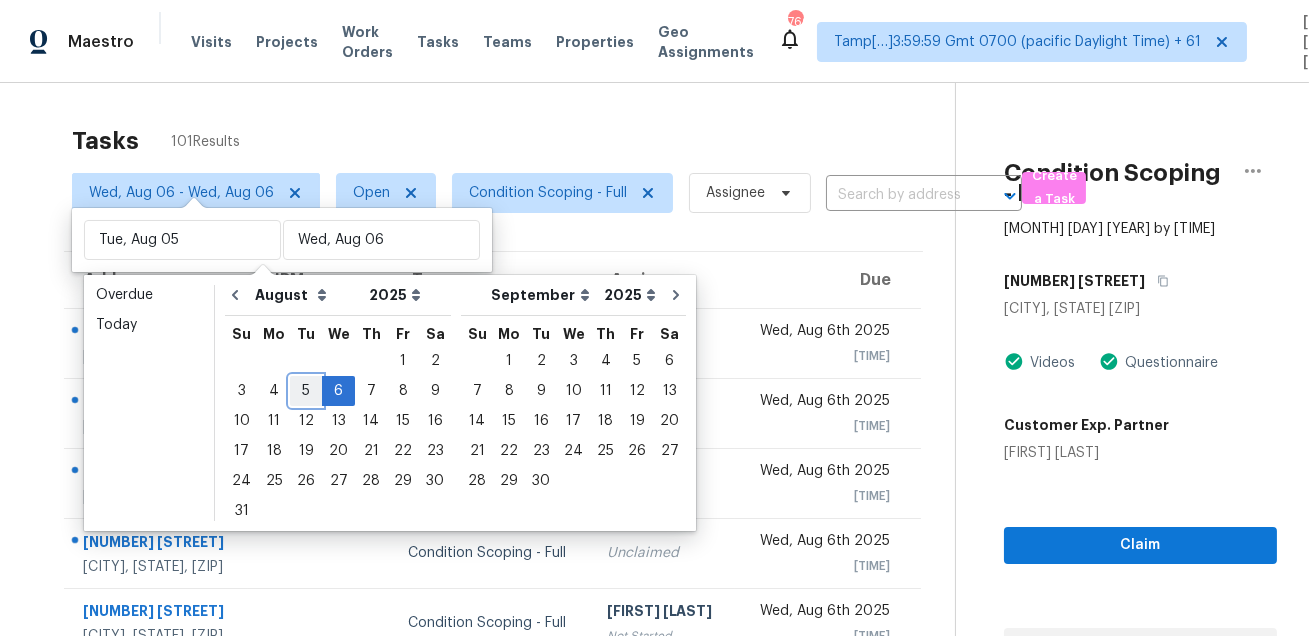 click on "5" at bounding box center (306, 391) 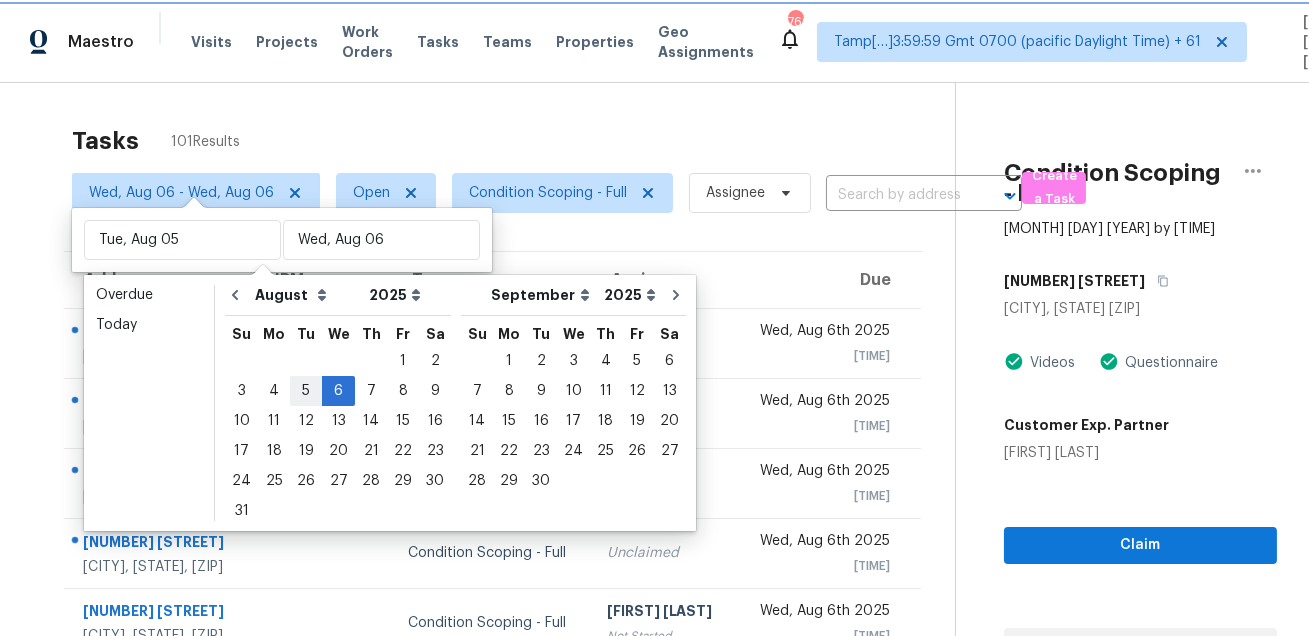 type on "Tue, Aug 05" 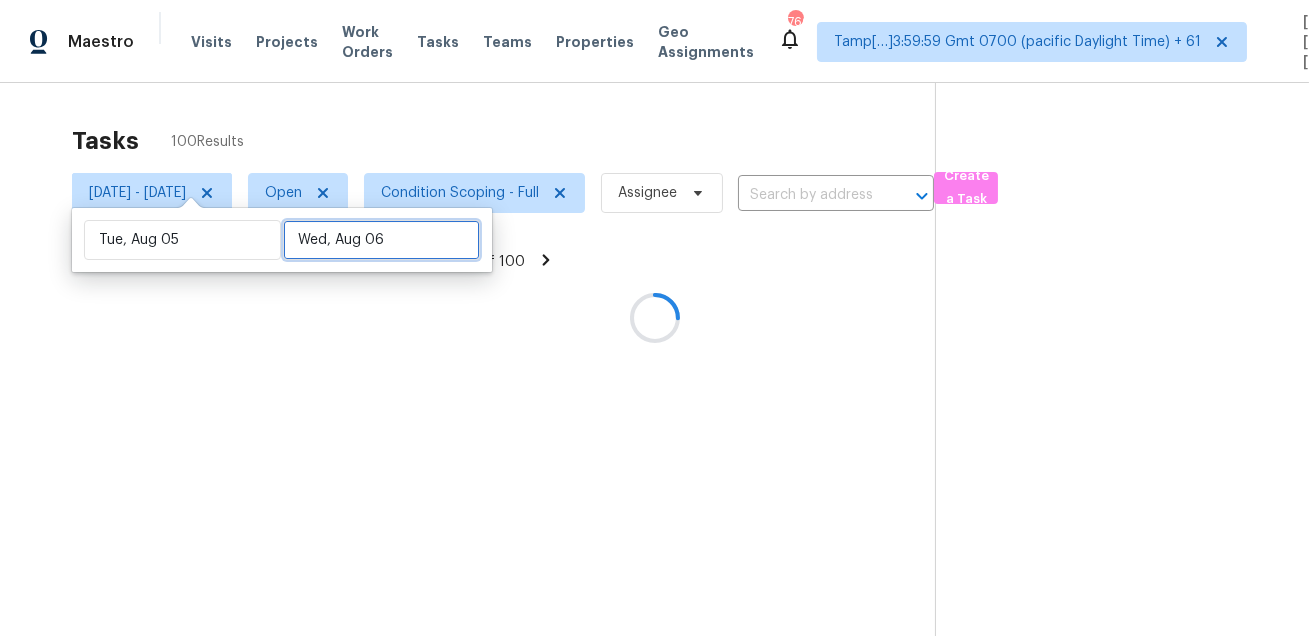 click on "Wed, Aug 06" at bounding box center [381, 240] 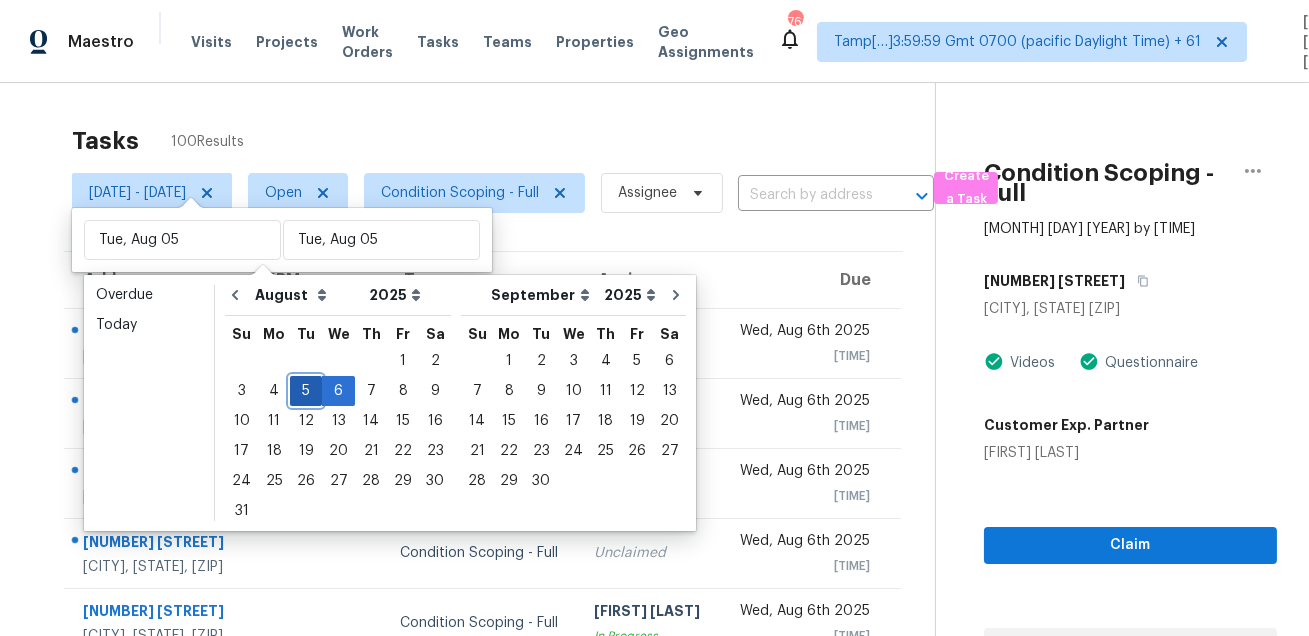 click on "5" at bounding box center (306, 391) 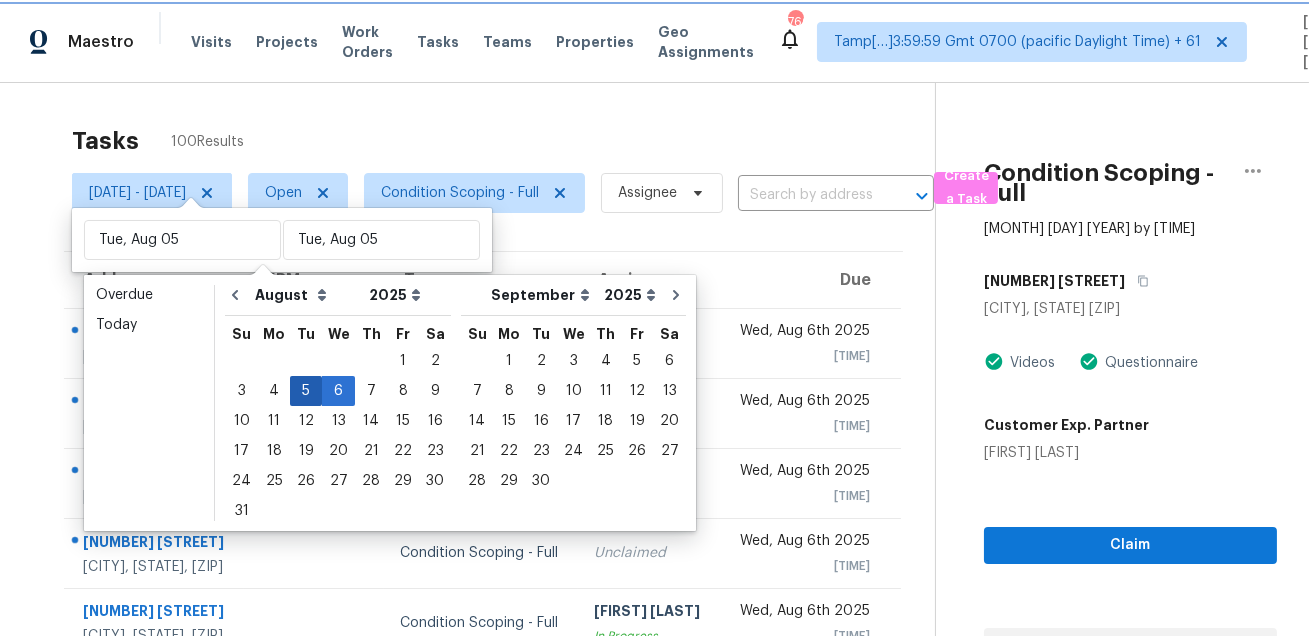 type on "Tue, Aug 05" 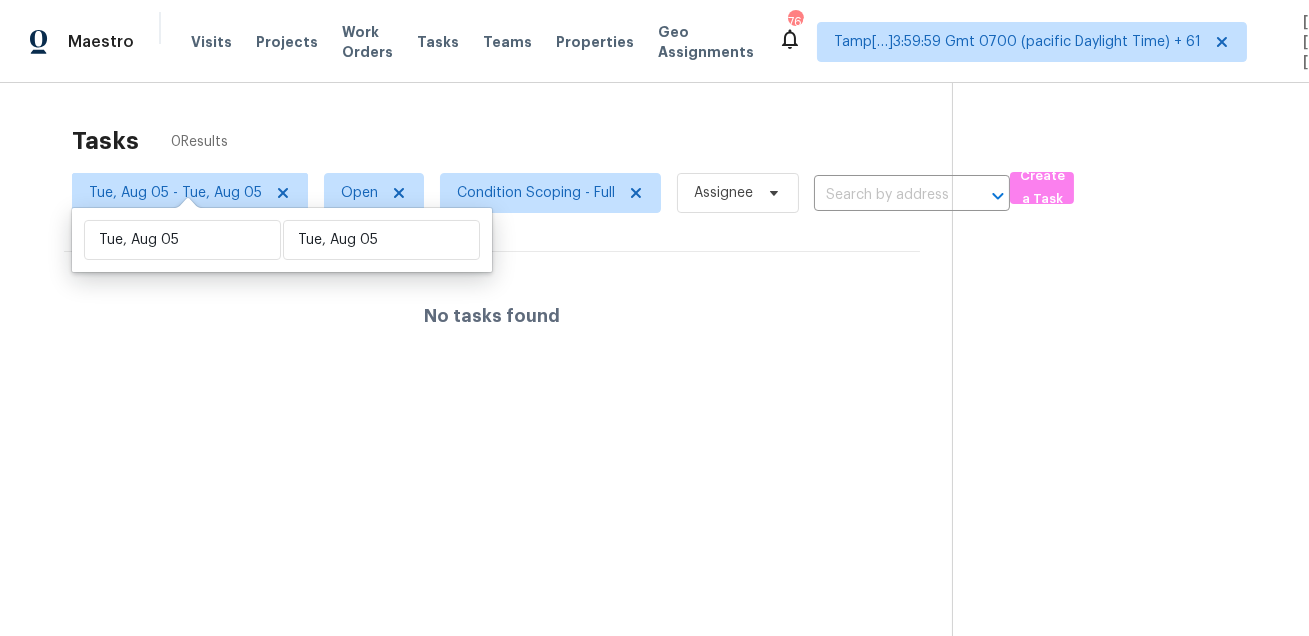 click on "Tasks 0  Results" at bounding box center [512, 141] 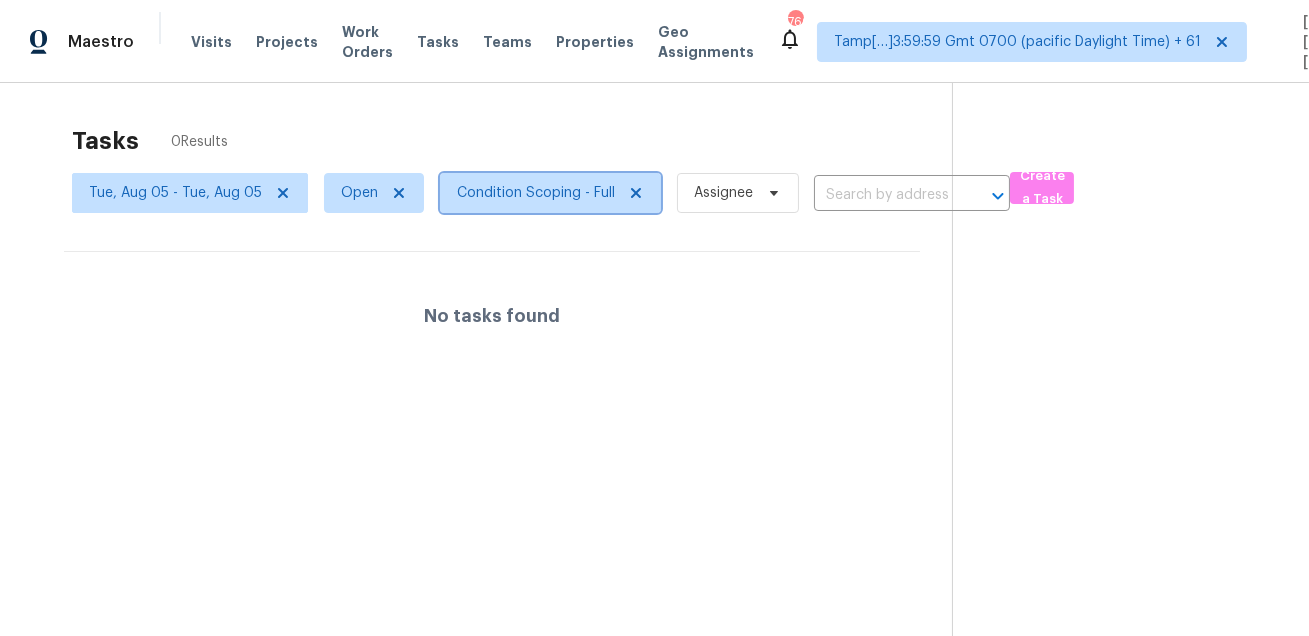 click on "Condition Scoping - Full" at bounding box center (550, 193) 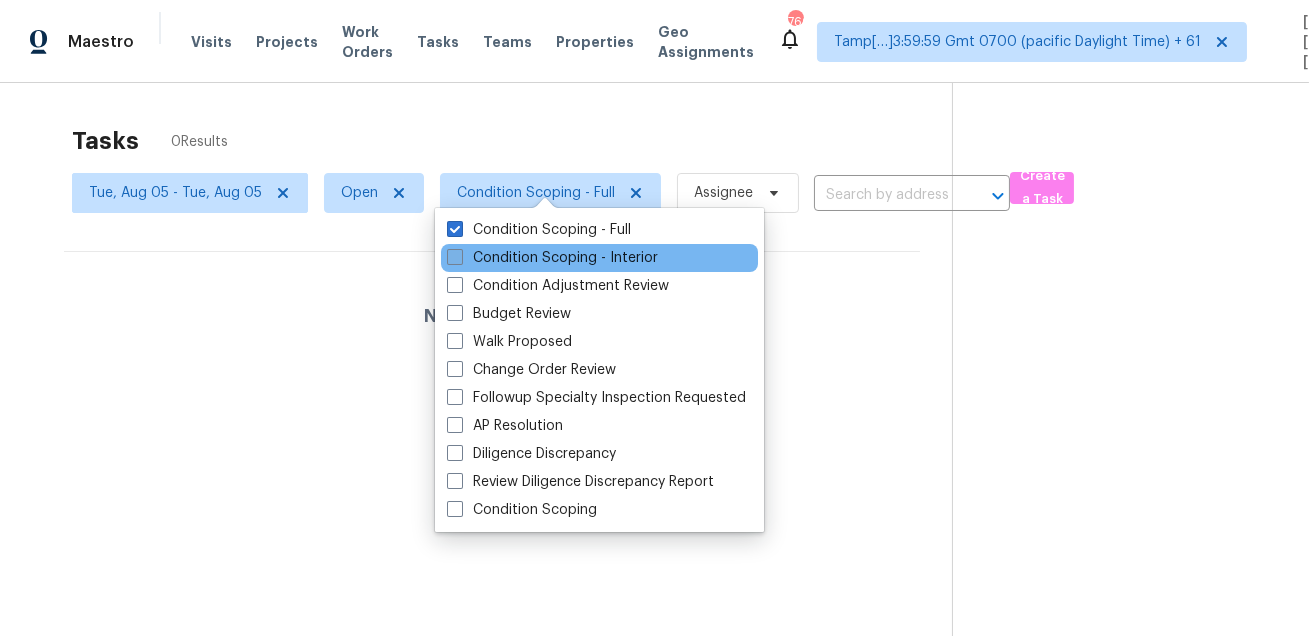 click on "Condition Scoping - Interior" at bounding box center [552, 258] 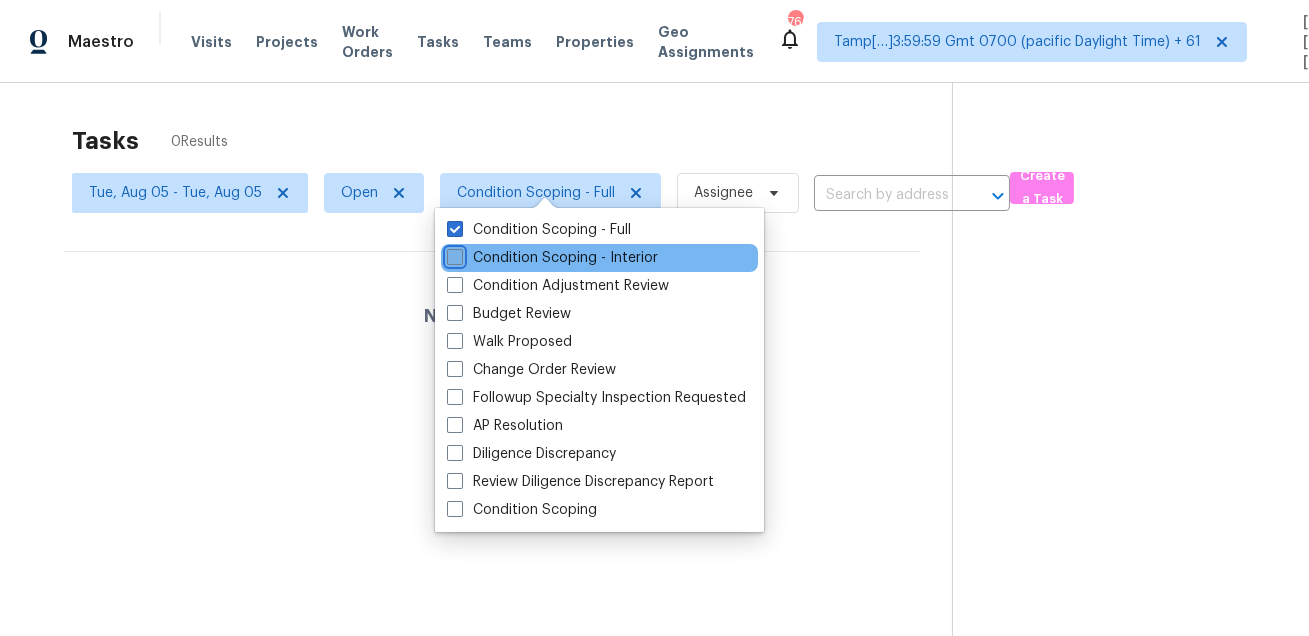 click on "Condition Scoping - Interior" at bounding box center (453, 254) 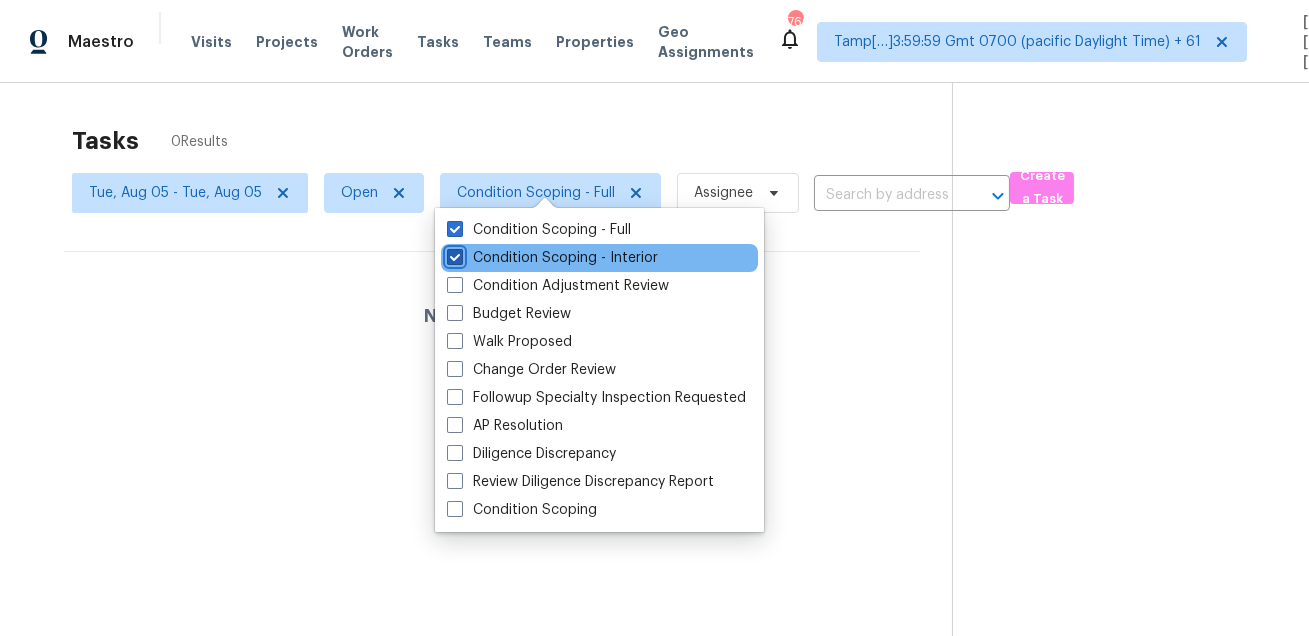 checkbox on "true" 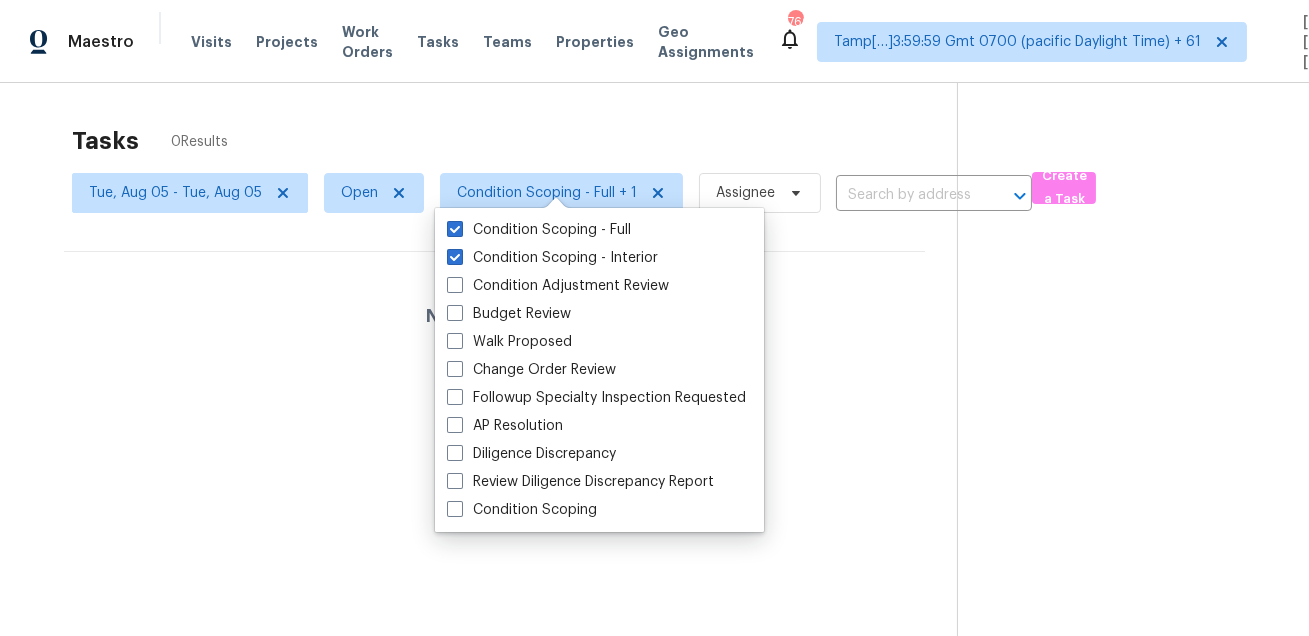 click on "Tasks 0  Results Tue, Aug 05 - Tue, Aug 05 Open Condition Scoping - Full + 1 Assignee ​ Create a Task No tasks found" at bounding box center (654, 401) 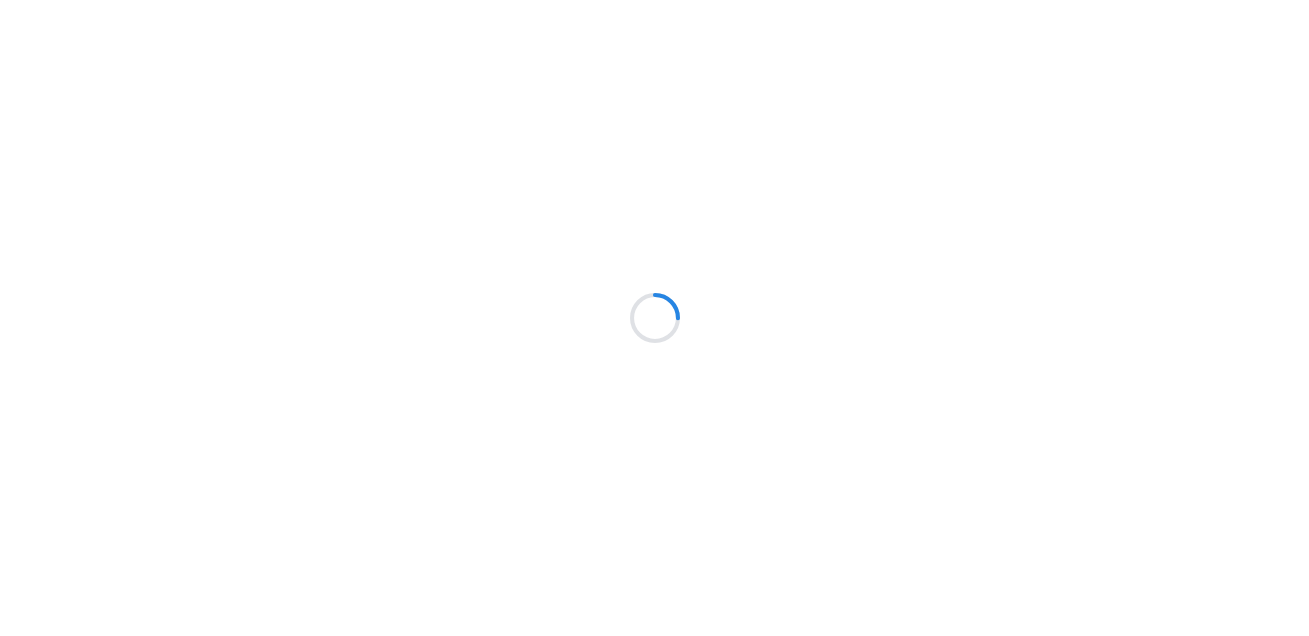 scroll, scrollTop: 0, scrollLeft: 0, axis: both 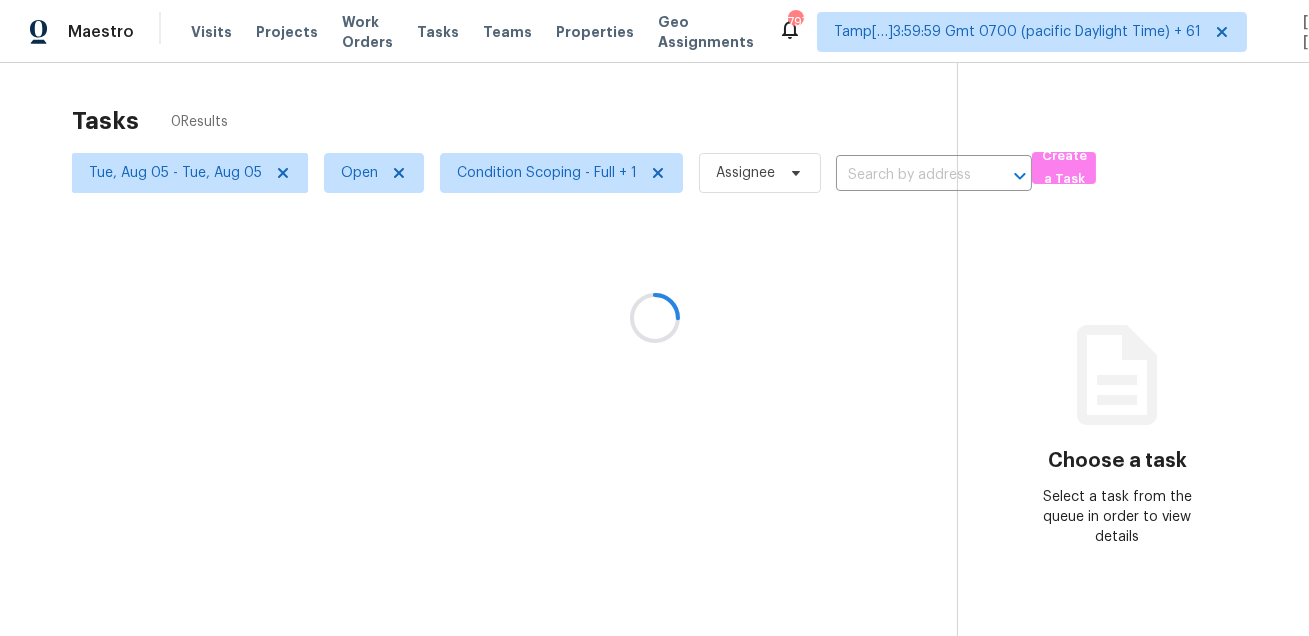 click on "Tasks 0  Results Tue, Aug 05 - Tue, Aug 05 Open Condition Scoping - Full + 1 Assignee ​ Create a Task Choose a task Select a task from the queue in order to view details" at bounding box center [654, 381] 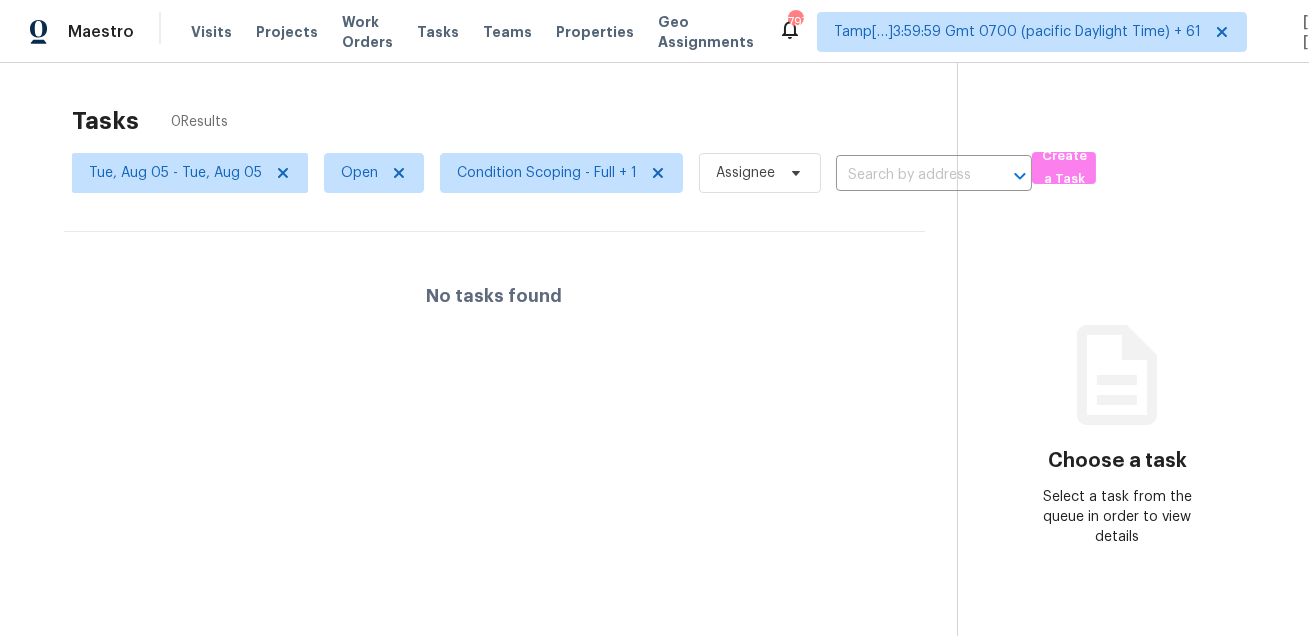 click on "Tasks 0  Results Tue, Aug 05 - Tue, Aug 05 Open Condition Scoping - Full + 1 Assignee ​ Create a Task No tasks found Choose a task Select a task from the queue in order to view details" at bounding box center (654, 381) 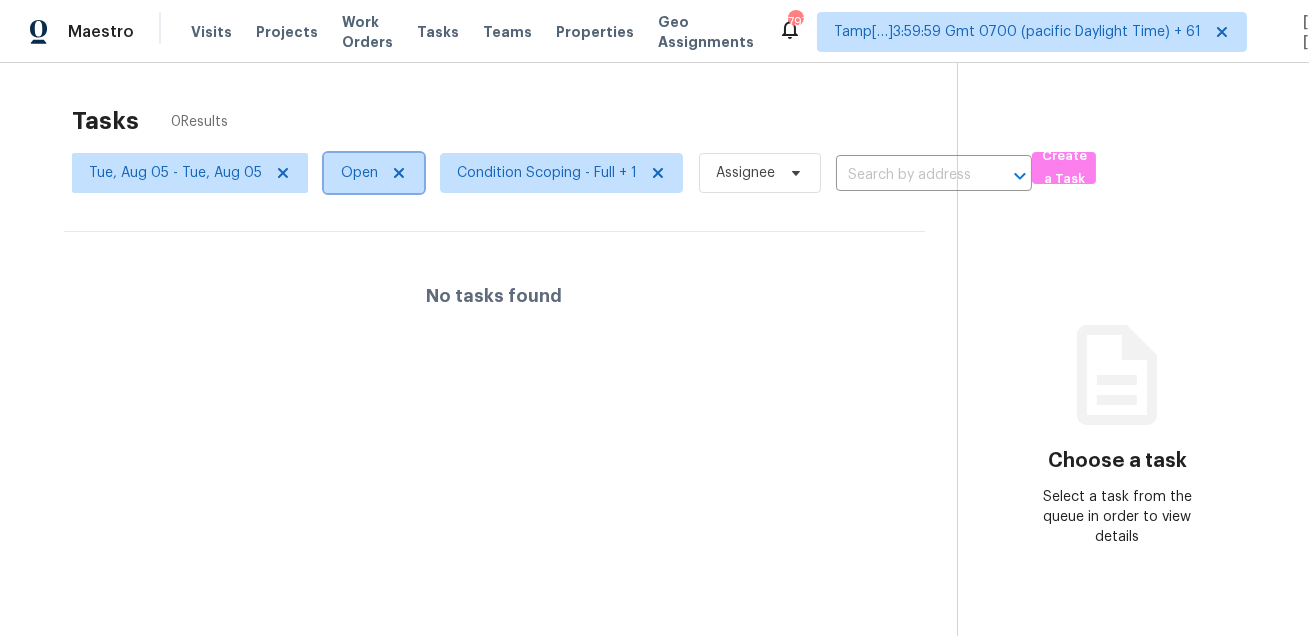 click on "Open" at bounding box center [359, 173] 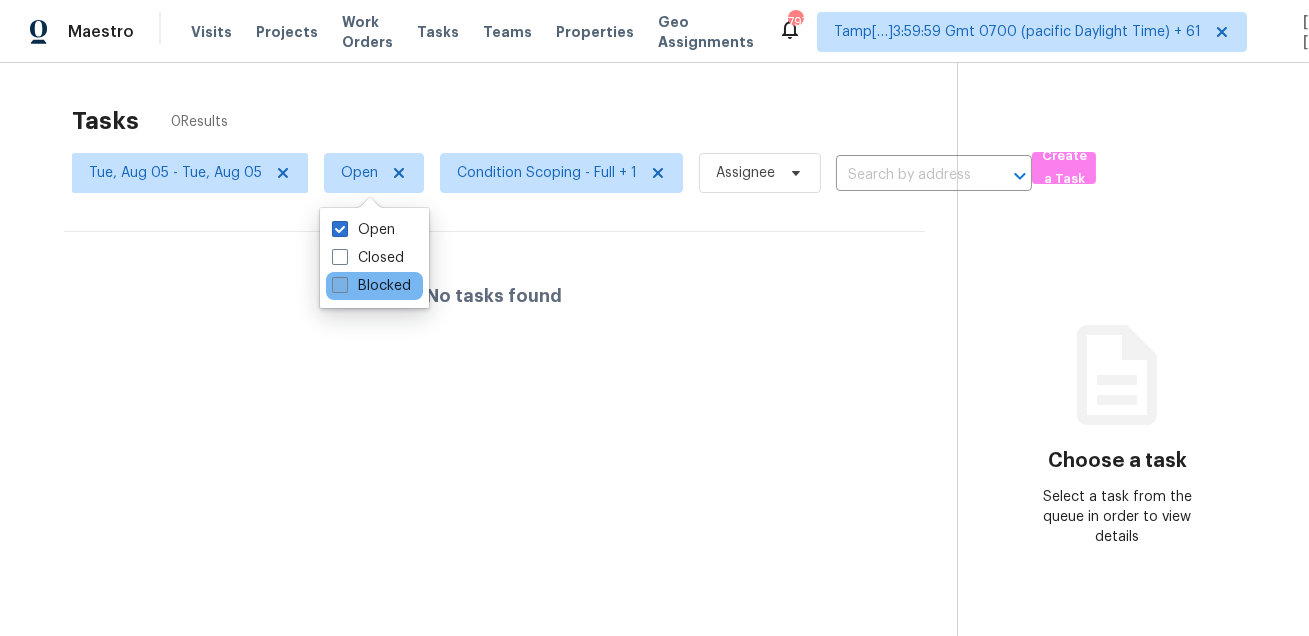 click on "Blocked" at bounding box center (371, 286) 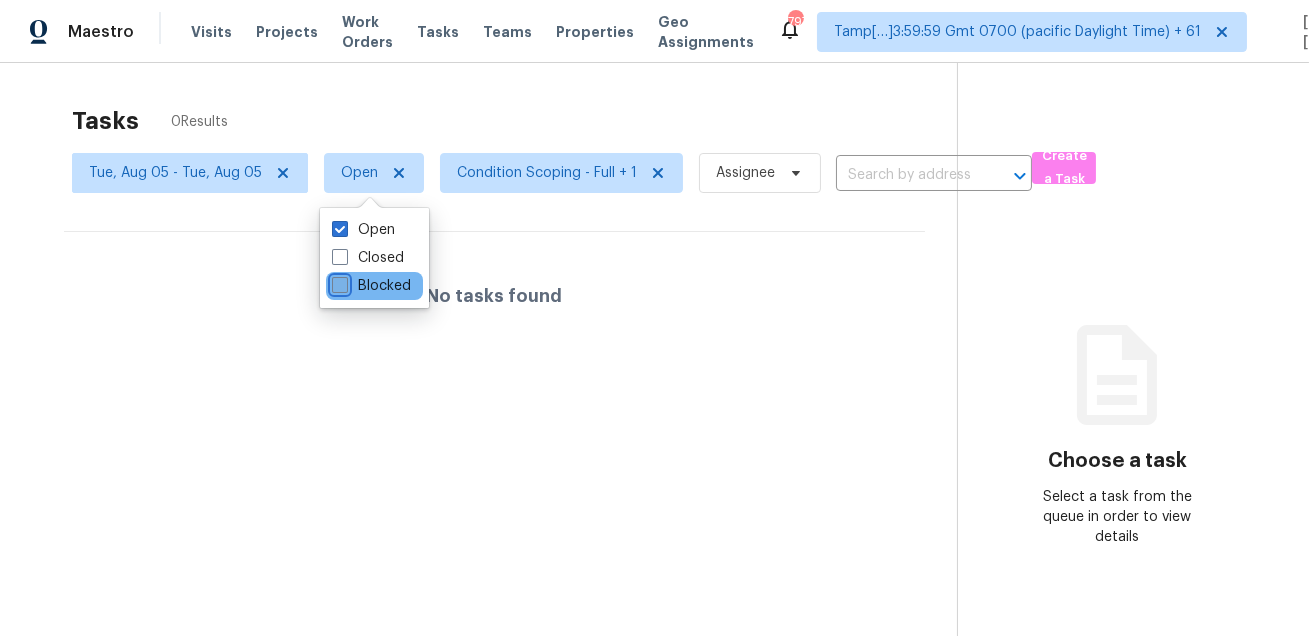 click on "Blocked" at bounding box center [338, 282] 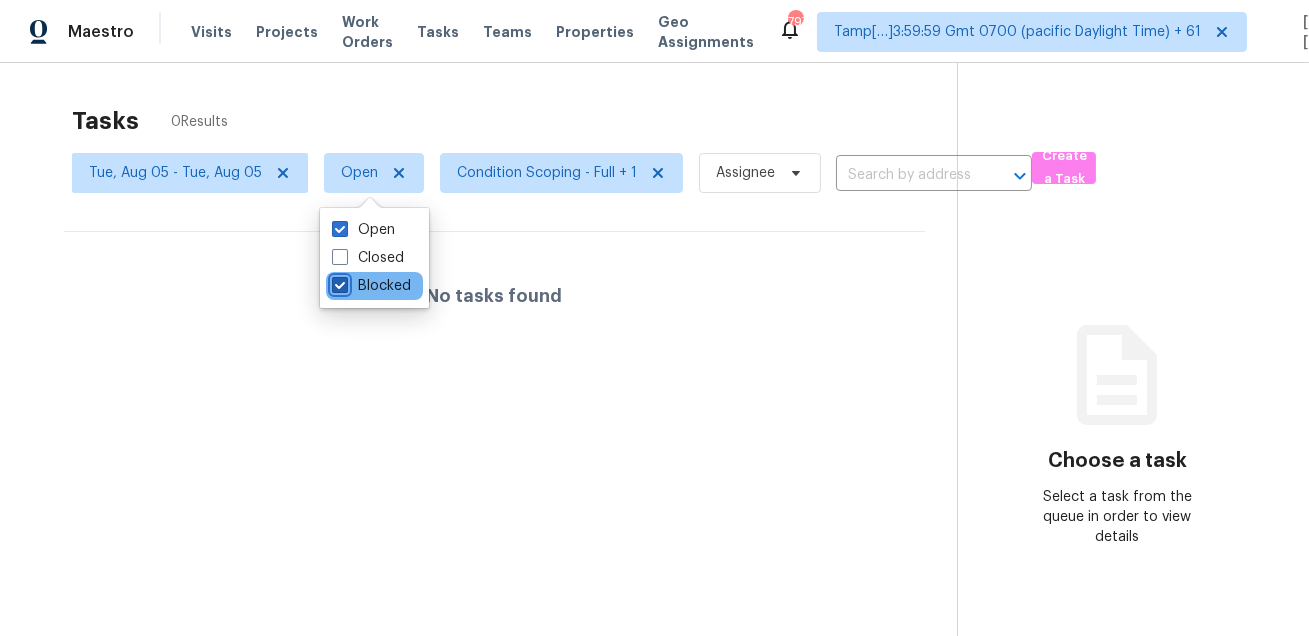 checkbox on "true" 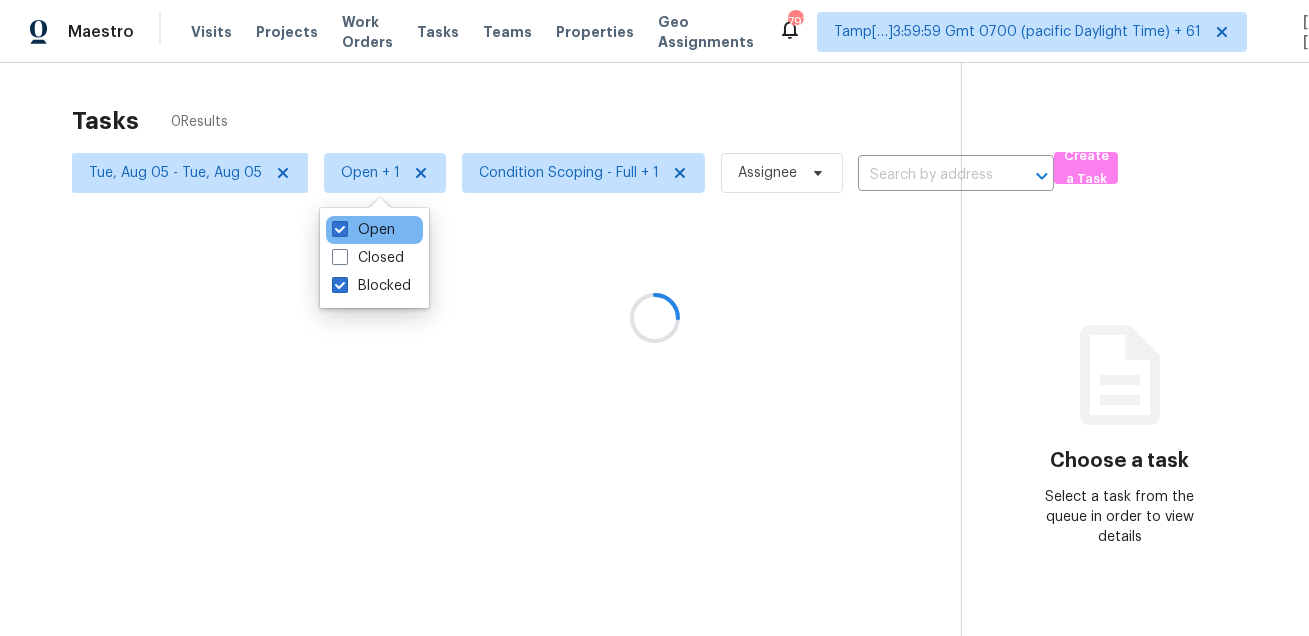 click on "Open" at bounding box center (374, 230) 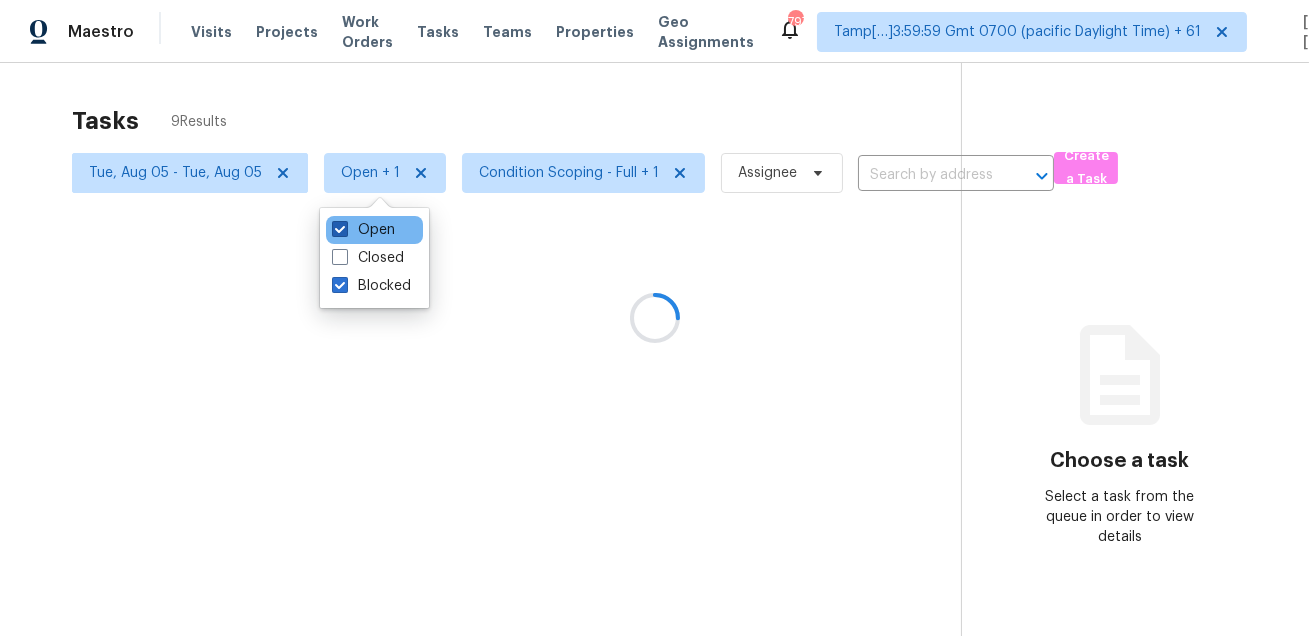 click on "Open" at bounding box center [363, 230] 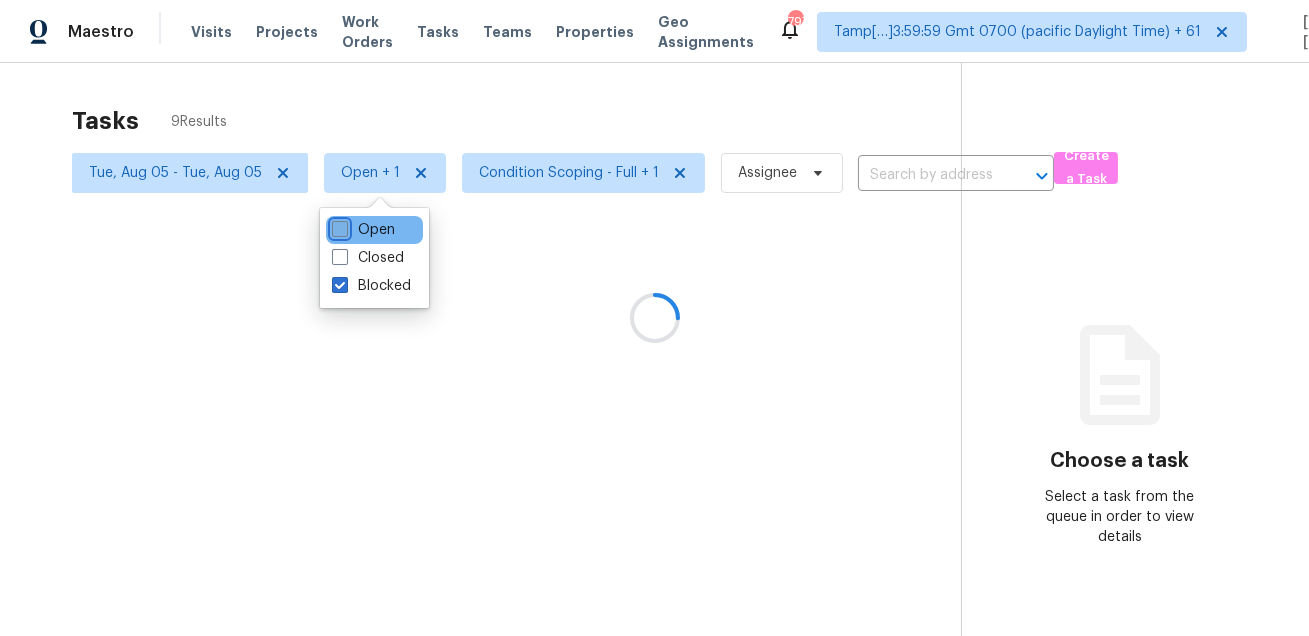 checkbox on "false" 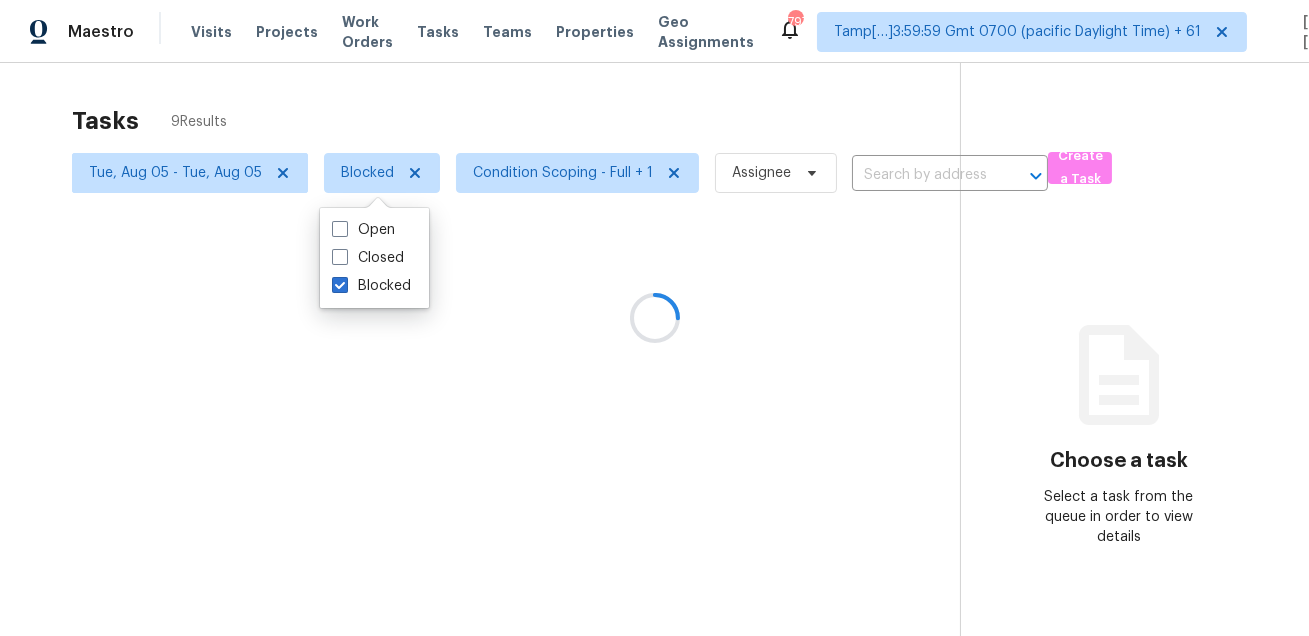 click at bounding box center [654, 318] 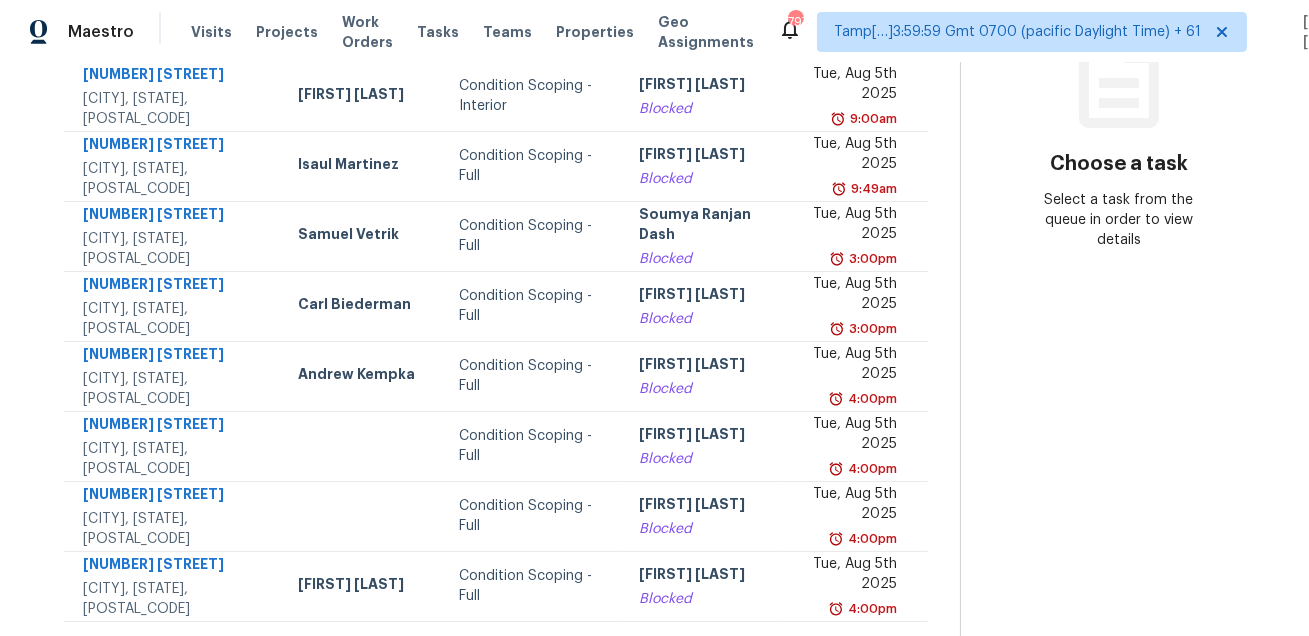 scroll, scrollTop: 0, scrollLeft: 0, axis: both 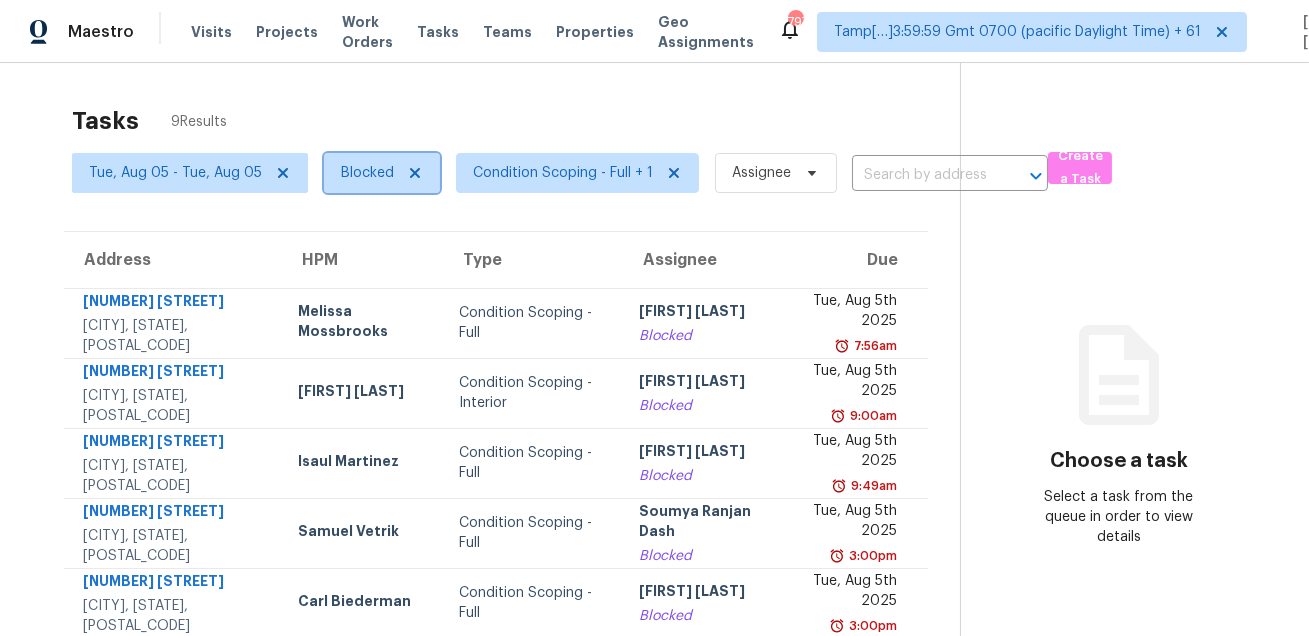 click on "Blocked" at bounding box center (367, 173) 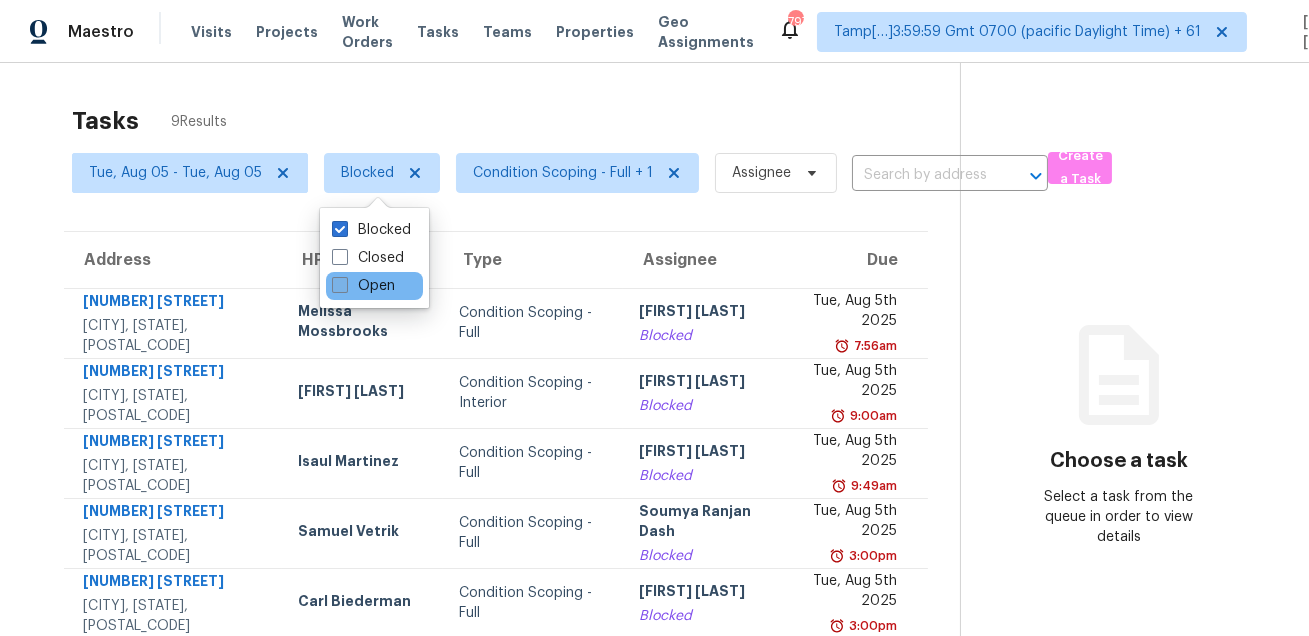 click on "Open" at bounding box center (363, 286) 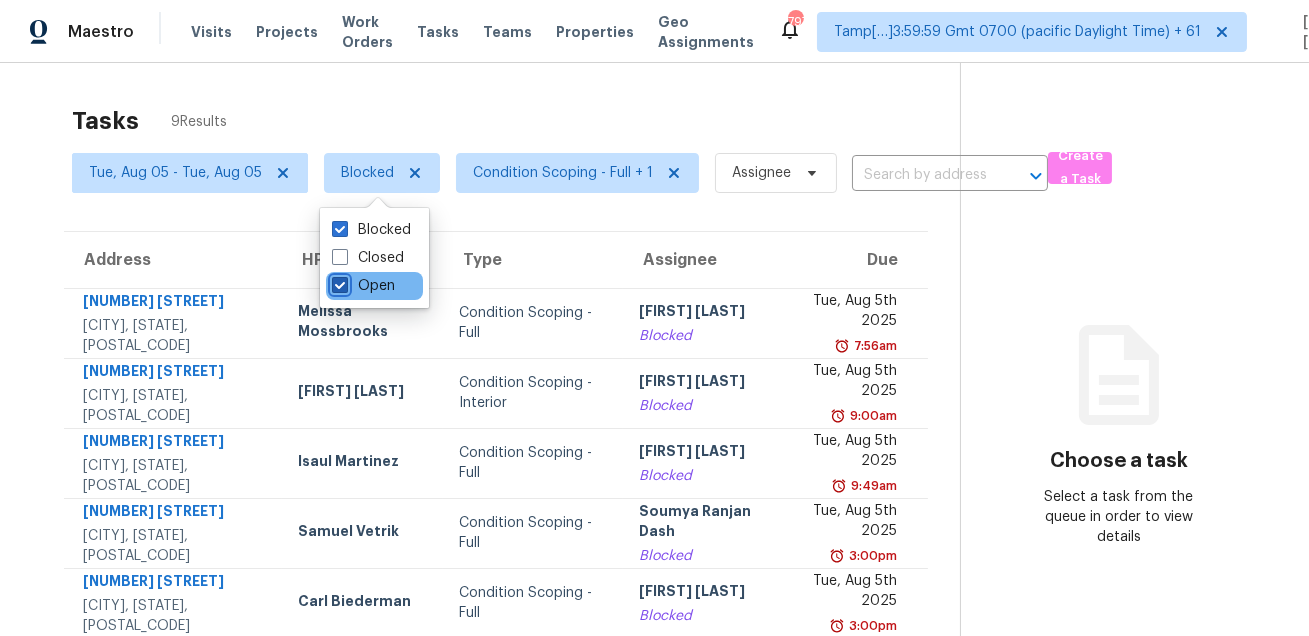 checkbox on "true" 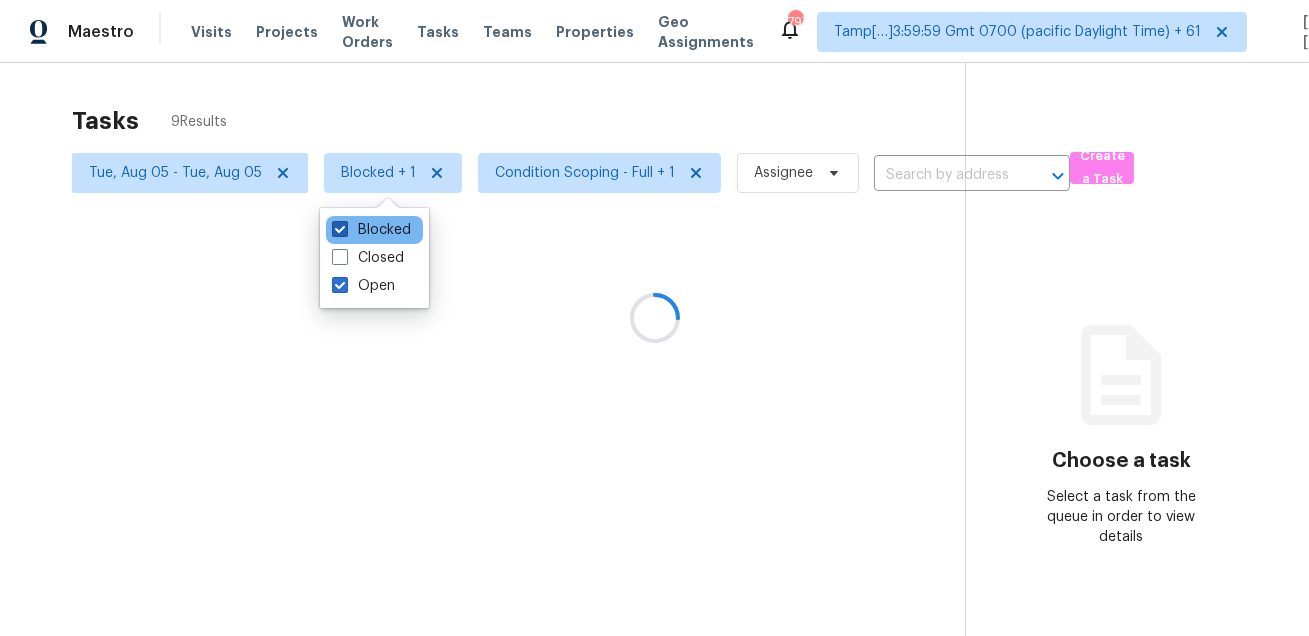 click on "Blocked" at bounding box center (371, 230) 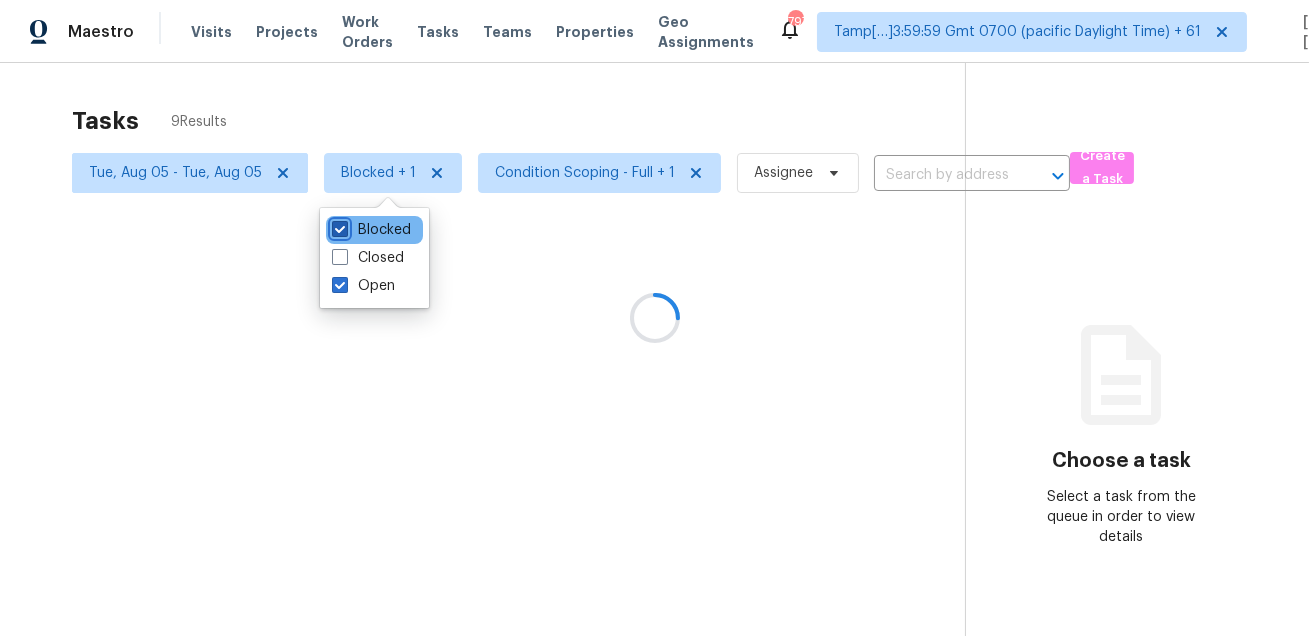 click on "Blocked" at bounding box center (338, 226) 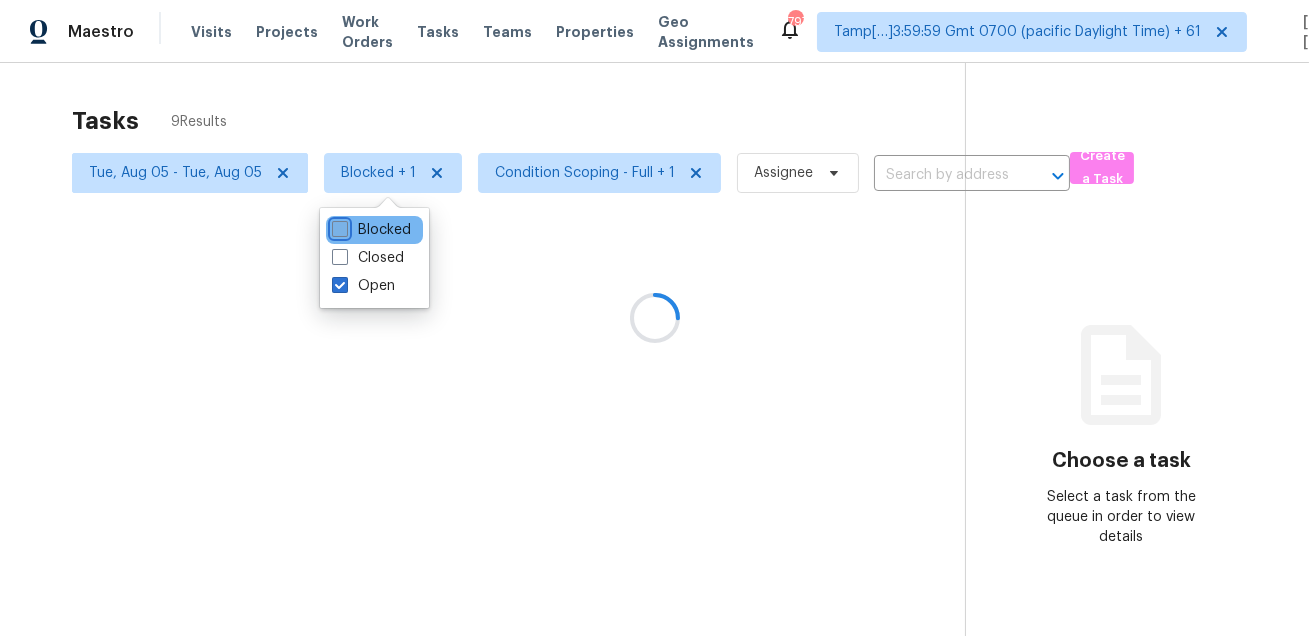 checkbox on "false" 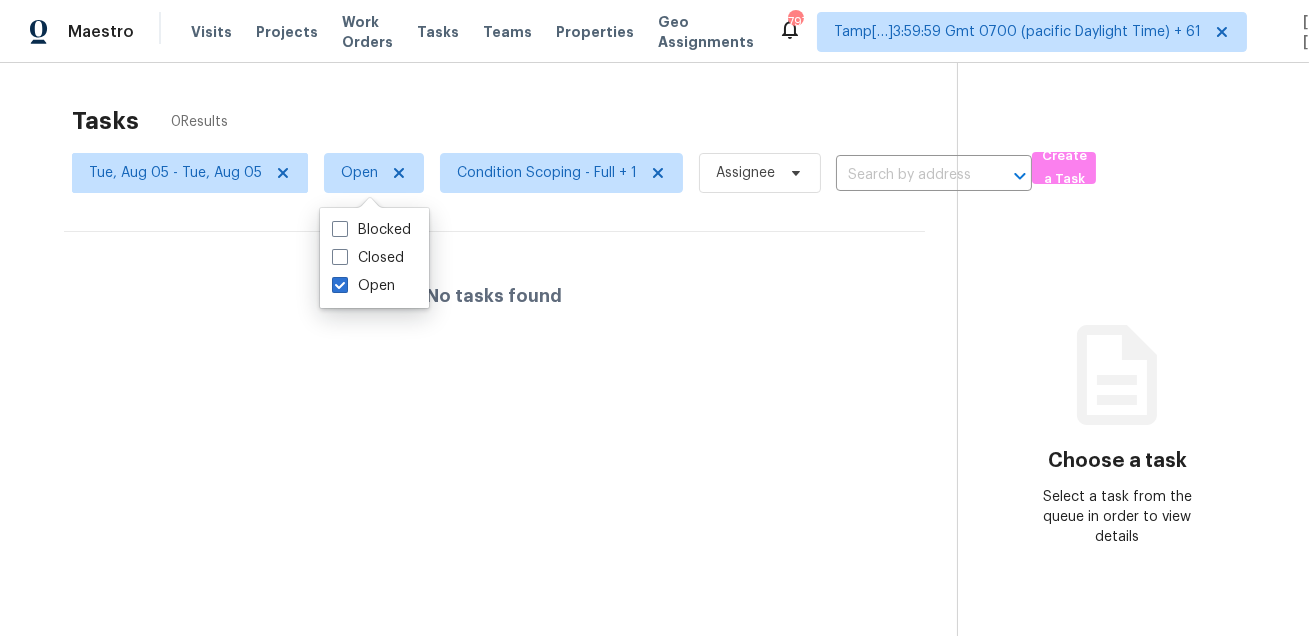 click on "Tasks 0  Results Tue, Aug 05 - Tue, Aug 05 Open Condition Scoping - Full + 1 Assignee ​ Create a Task No tasks found Choose a task Select a task from the queue in order to view details" at bounding box center (654, 381) 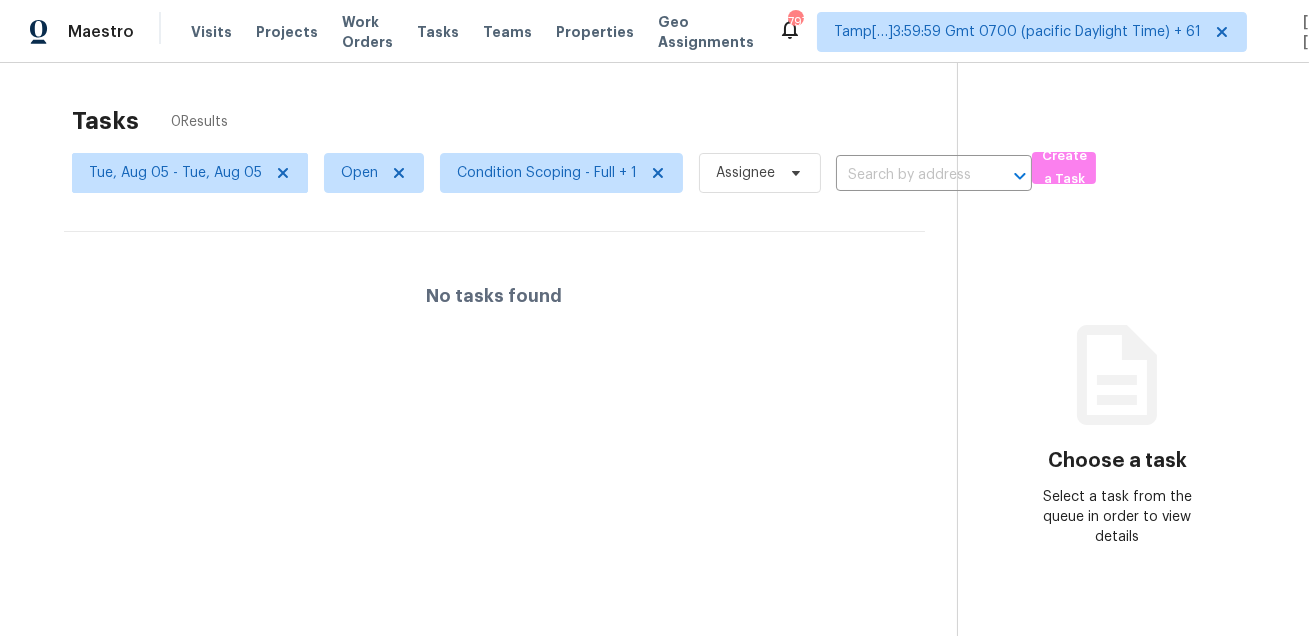 click on "Tasks 0  Results" at bounding box center (514, 121) 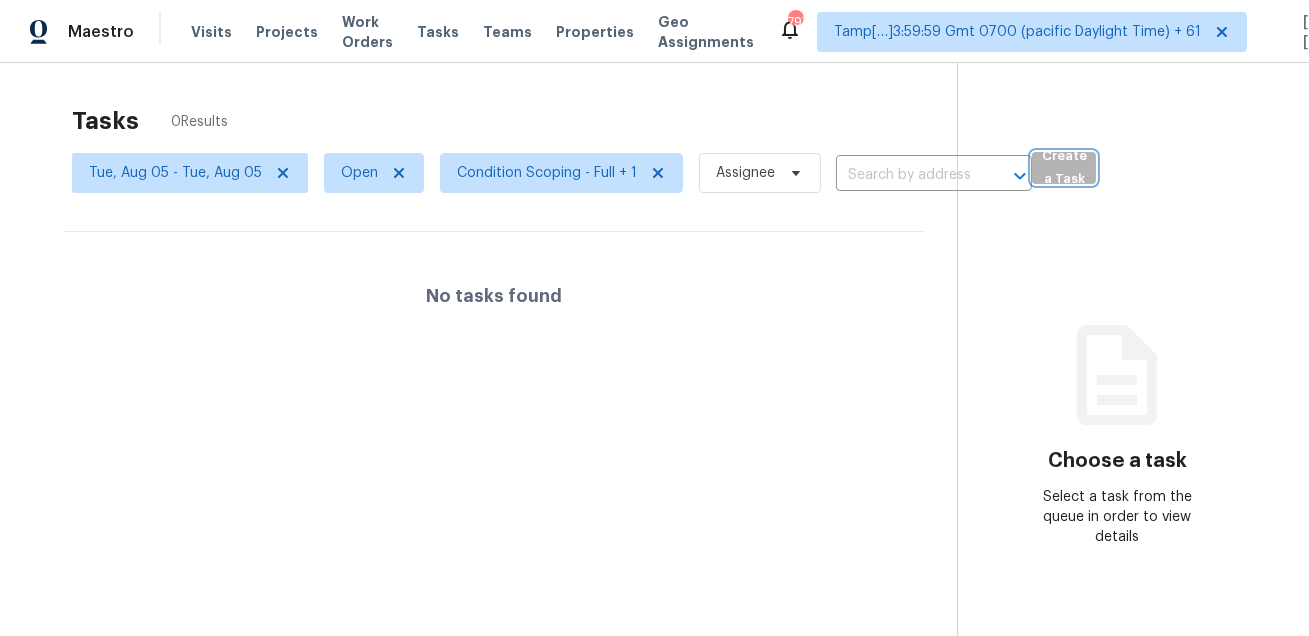 click on "Create a Task" at bounding box center (1064, 168) 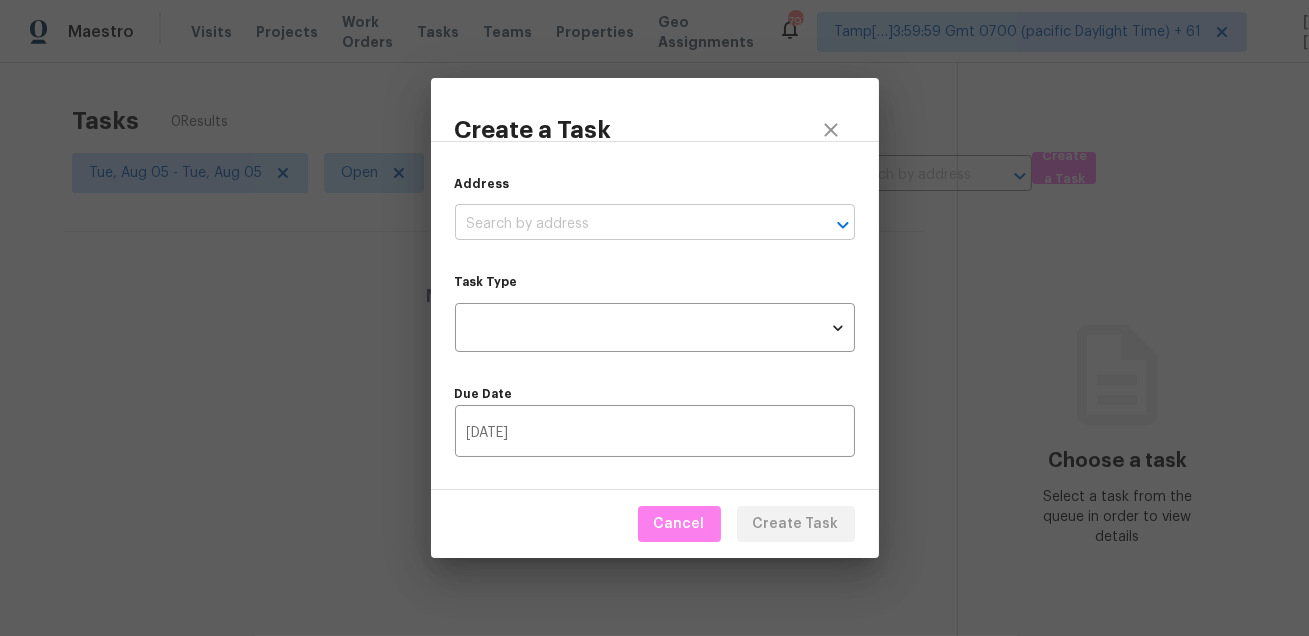 click at bounding box center (627, 224) 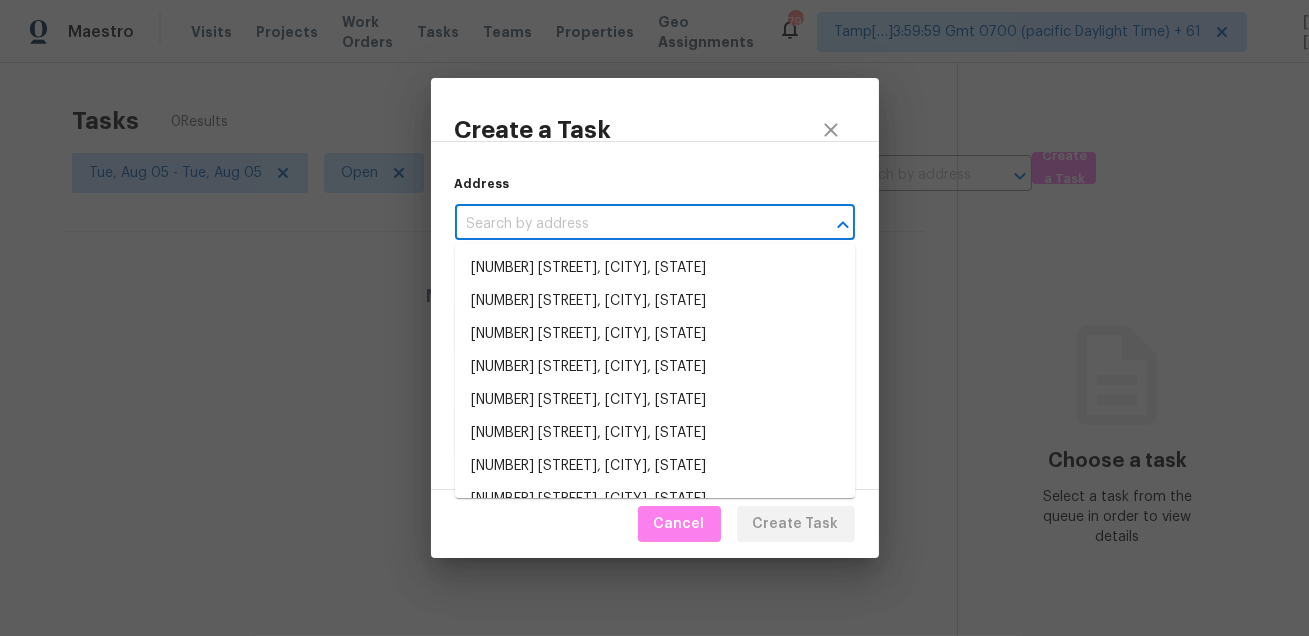 paste on "3528 Meadowbrook Blvd, Cleveland Heights, OH 44118" 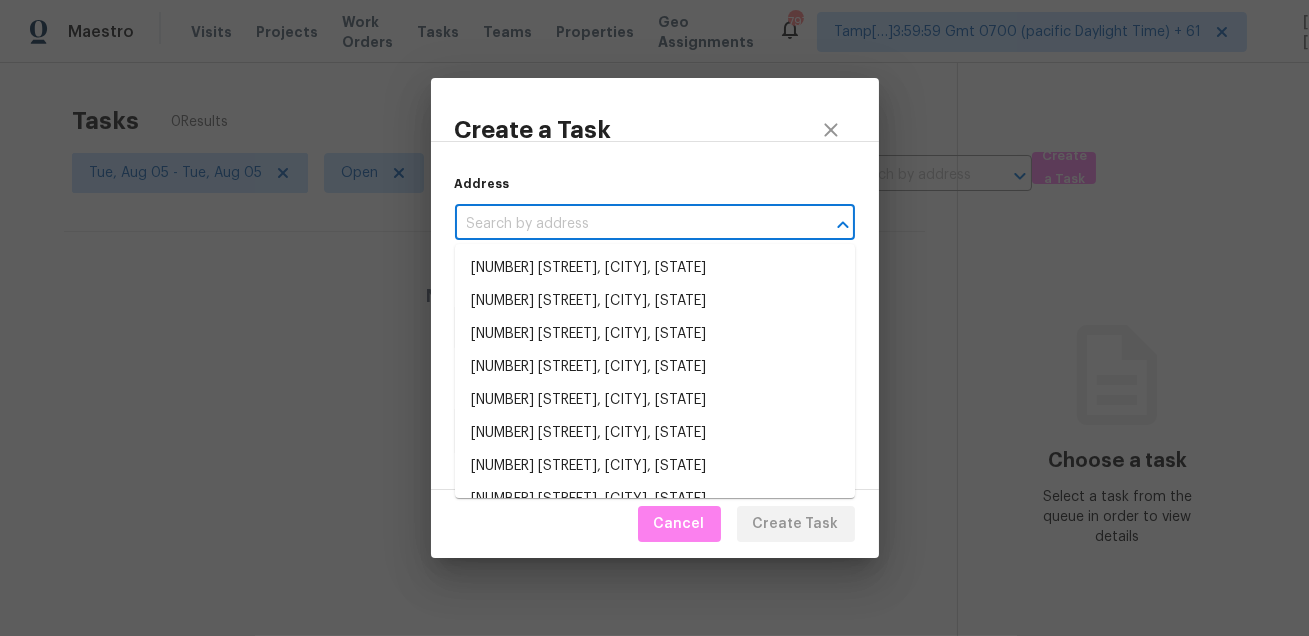 type on "3528 Meadowbrook Blvd, Cleveland Heights, OH 44118" 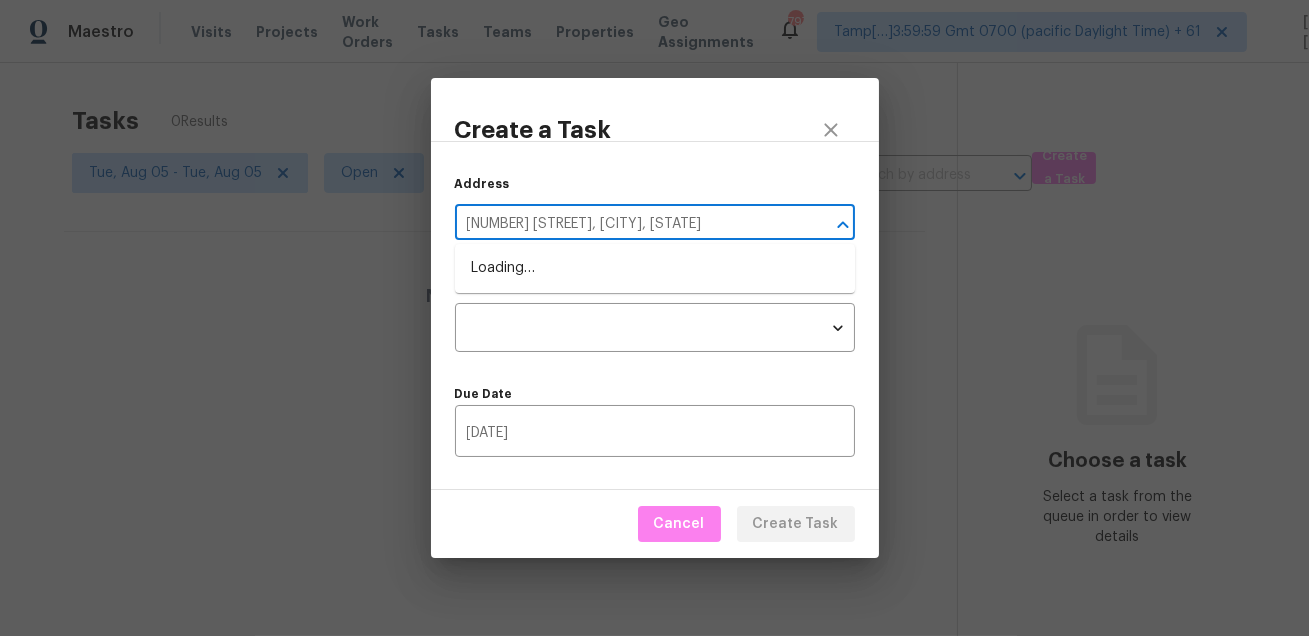 scroll, scrollTop: 0, scrollLeft: 27, axis: horizontal 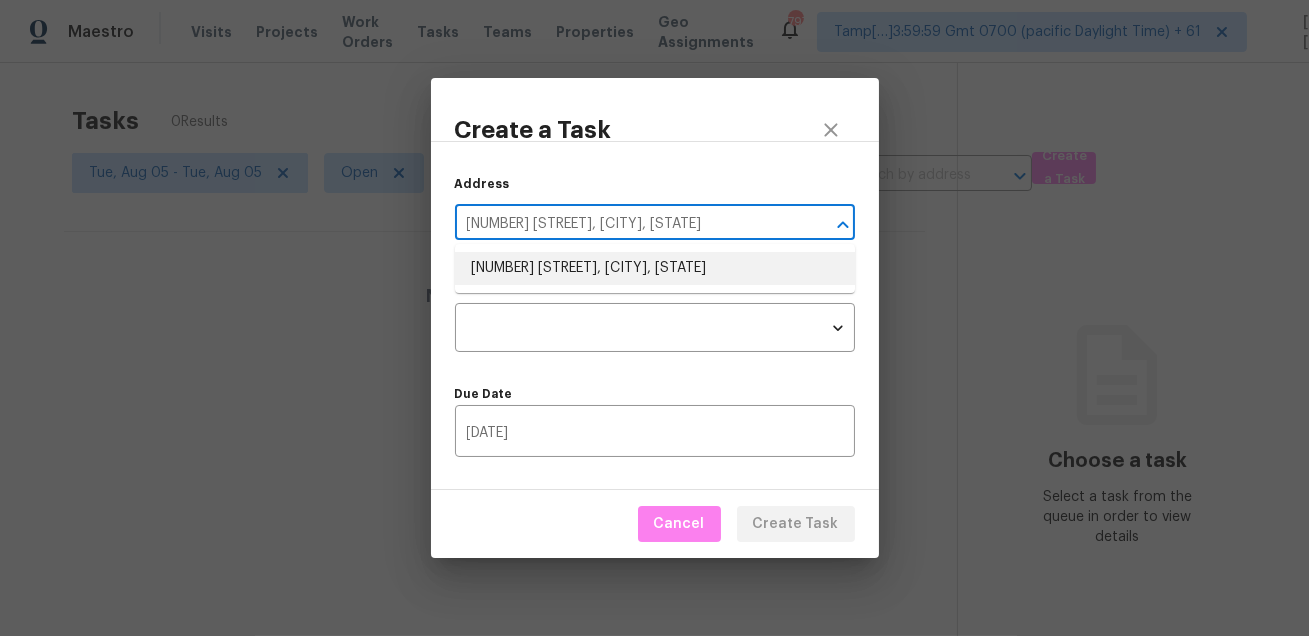 click on "3528 Meadowbrook Blvd, Cleveland Heights, OH 44118" at bounding box center (655, 268) 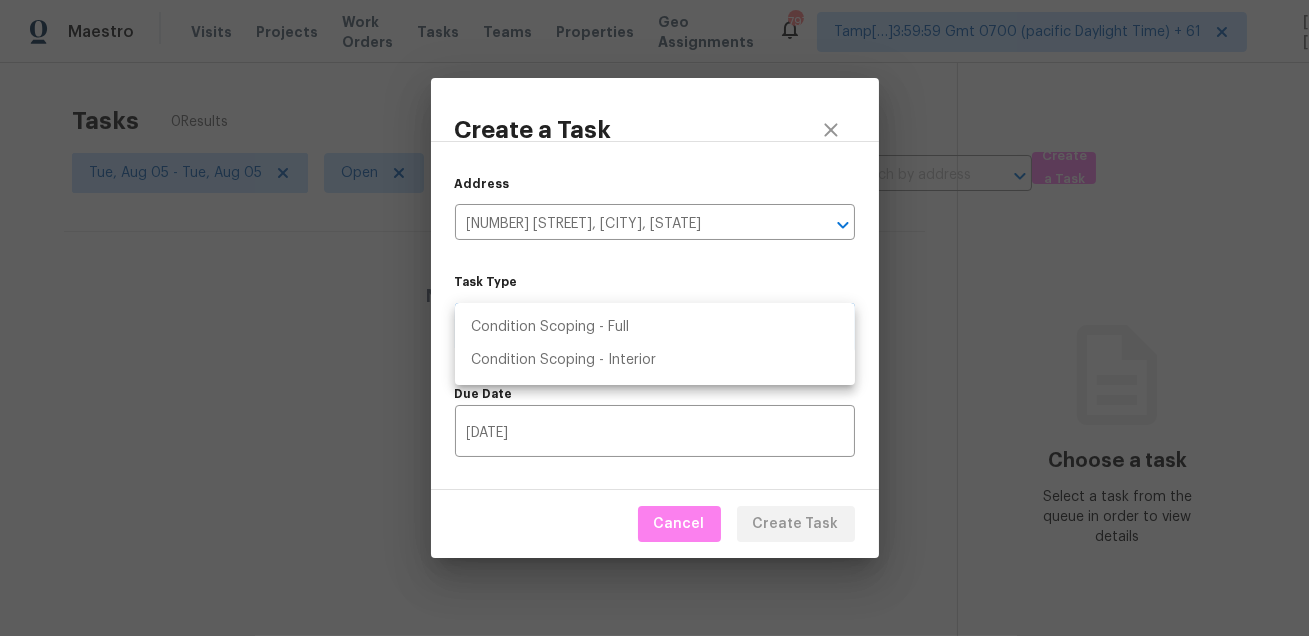 click on "Maestro Visits Projects Work Orders Tasks Teams Properties Geo Assignments 797 Tamp[…]3:59:59 Gmt 0700 (pacific Daylight Time) + 61 Mohammed Moshin Ali Tasks 0  Results Tue, Aug 05 - Tue, Aug 05 Open Condition Scoping - Full + 1 Assignee ​ Create a Task No tasks found Choose a task Select a task from the queue in order to view details
Create a Task Address 3528 Meadowbrook Blvd, Cleveland Heights, OH 44118 ​ Task Type ​ Task Type Due Date 08/05/2025 ​ Cancel Create Task Condition Scoping - Full Condition Scoping - Interior" at bounding box center [654, 318] 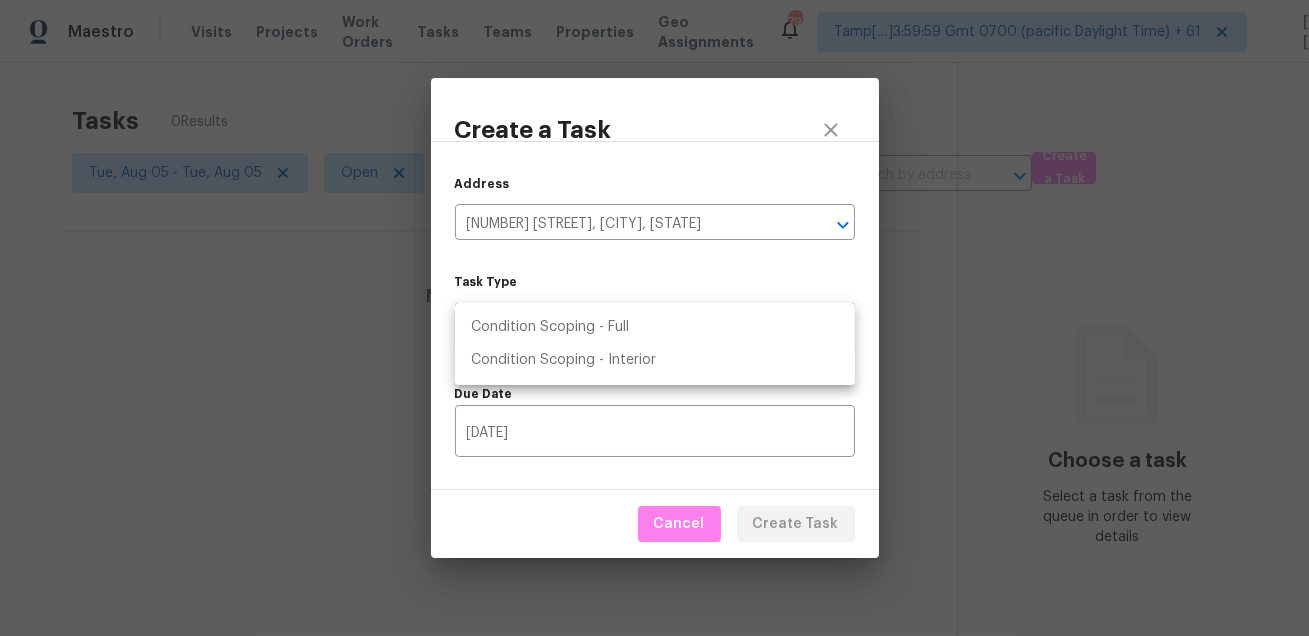 type on "virtual_full_assessment" 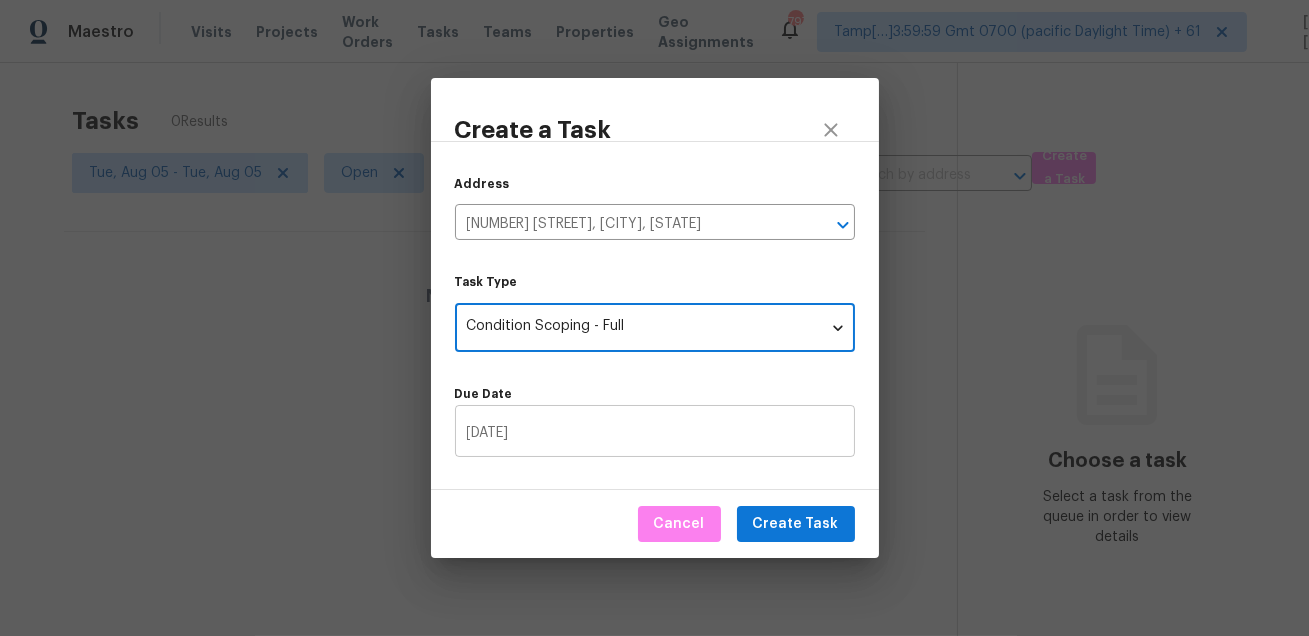 click on "08/05/2025" at bounding box center (655, 433) 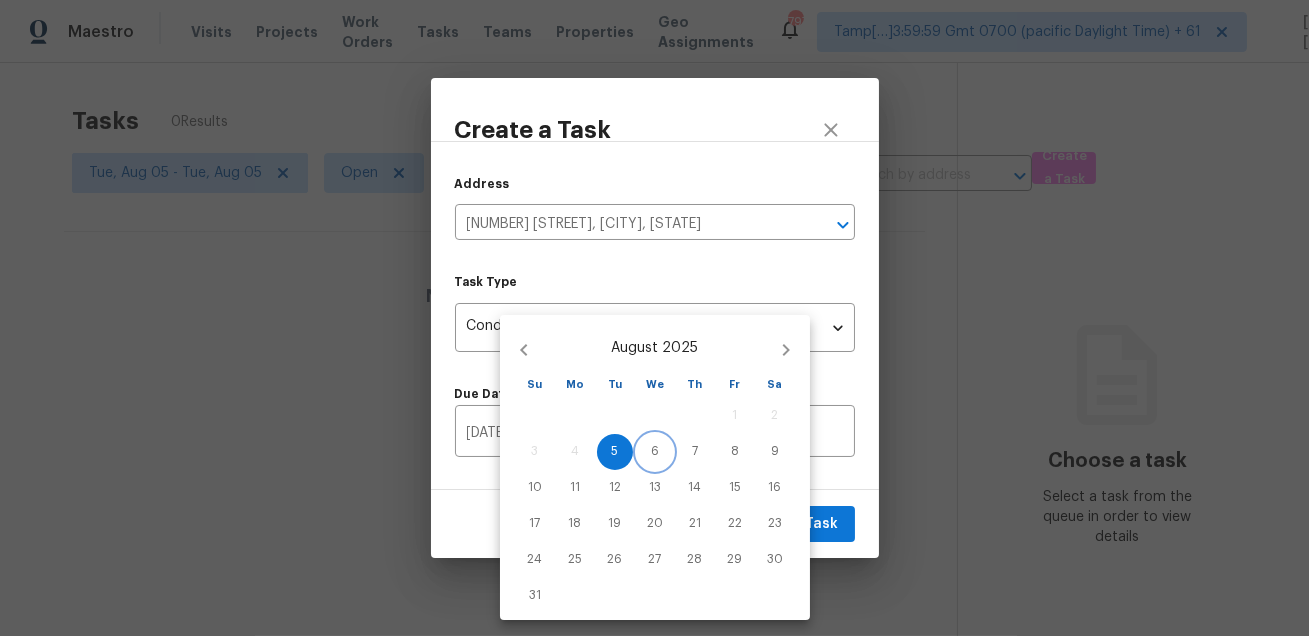 click on "6" at bounding box center [655, 451] 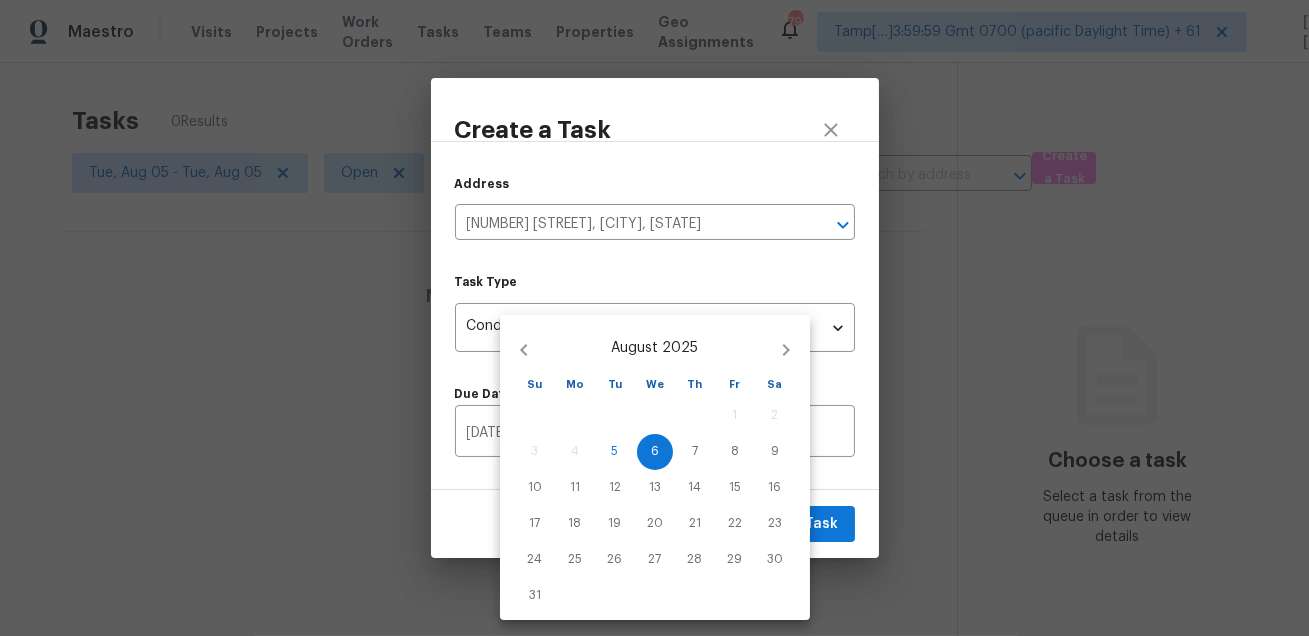 click at bounding box center (654, 318) 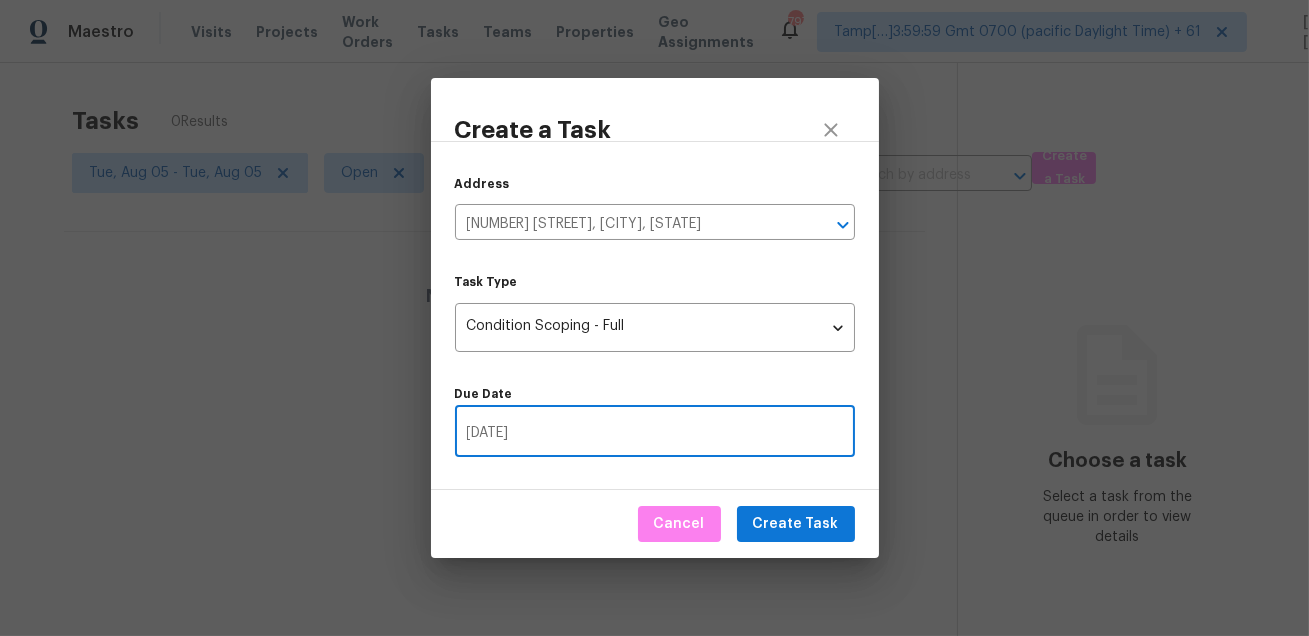 click on "Address 3528 Meadowbrook Blvd, Cleveland Heights, OH 44118 ​ Task Type Condition Scoping - Full virtual_full_assessment Task Type Due Date 08/06/2025 ​" at bounding box center [655, 315] 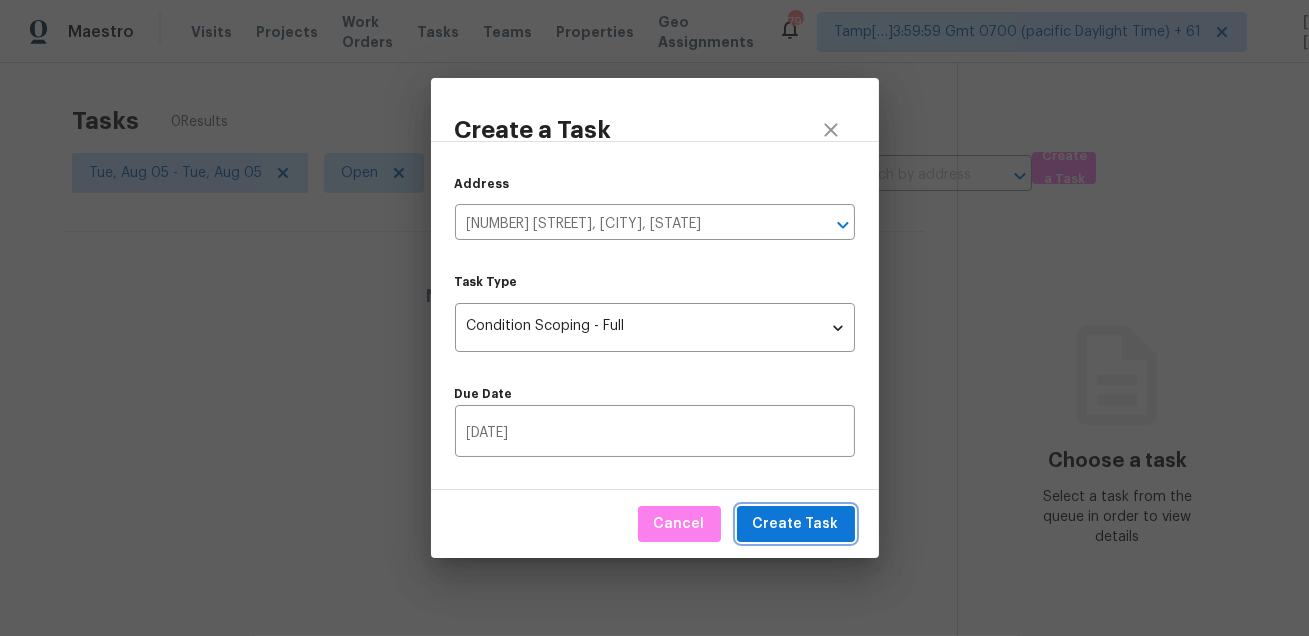 click on "Create Task" at bounding box center [796, 524] 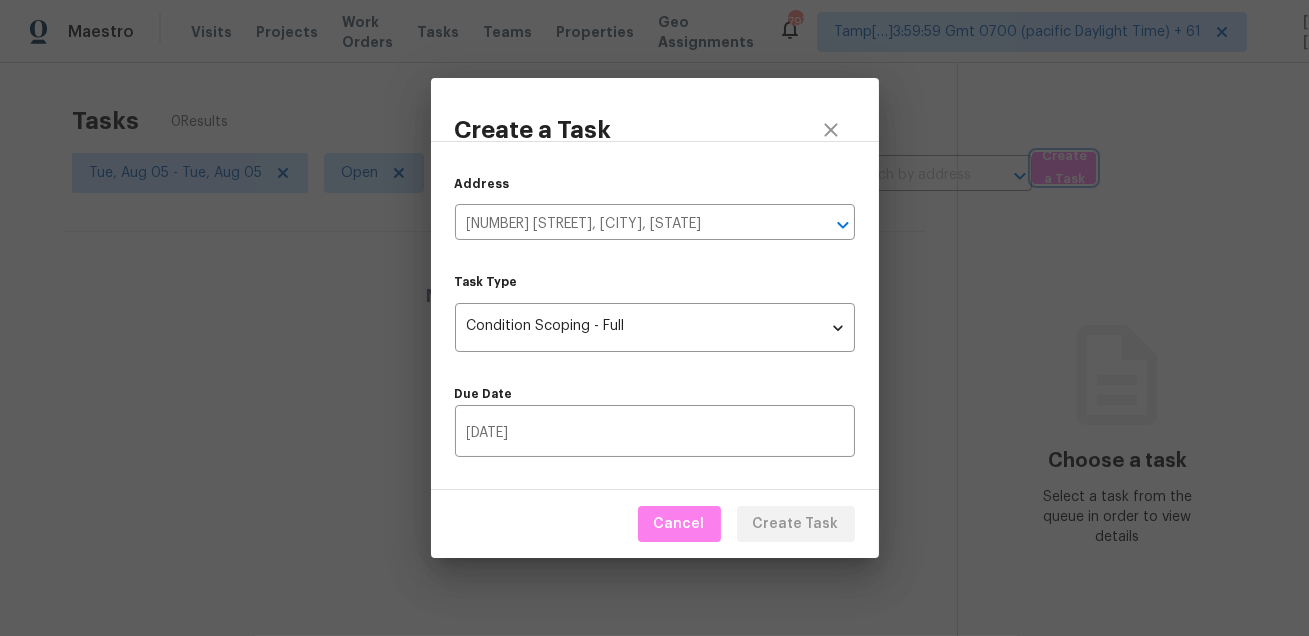 type 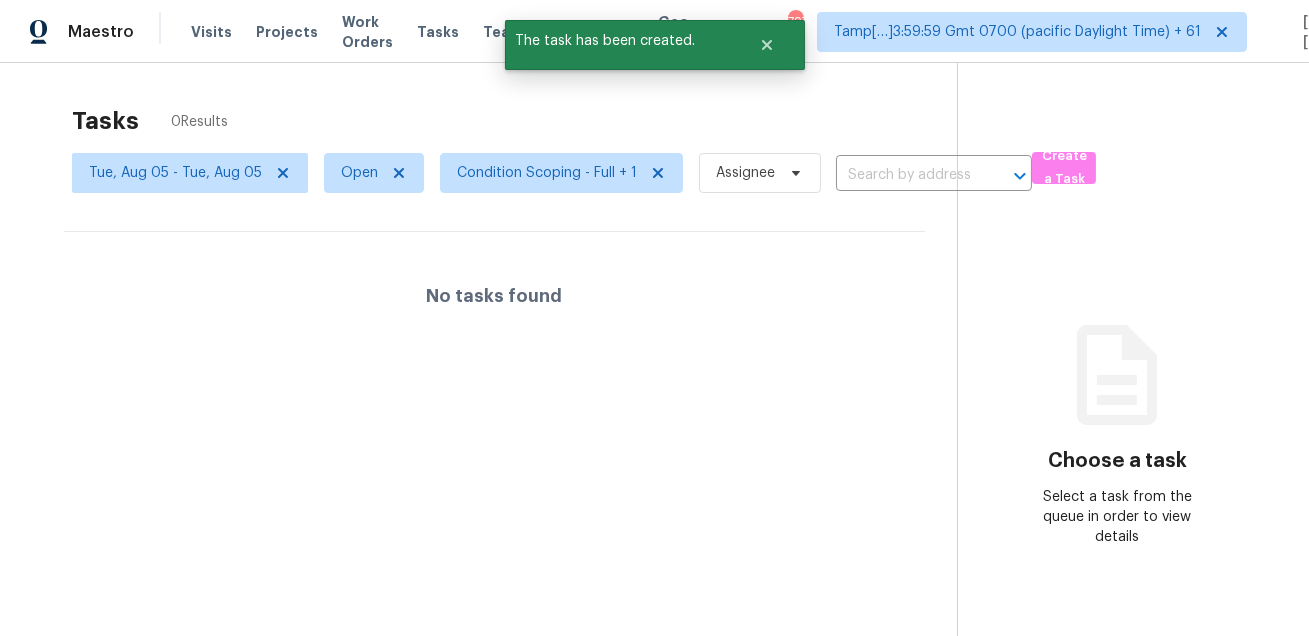 click on "Tasks 0  Results Tue, Aug 05 - Tue, Aug 05 Open Condition Scoping - Full + 1 Assignee ​ Create a Task No tasks found Choose a task Select a task from the queue in order to view details" at bounding box center [654, 381] 